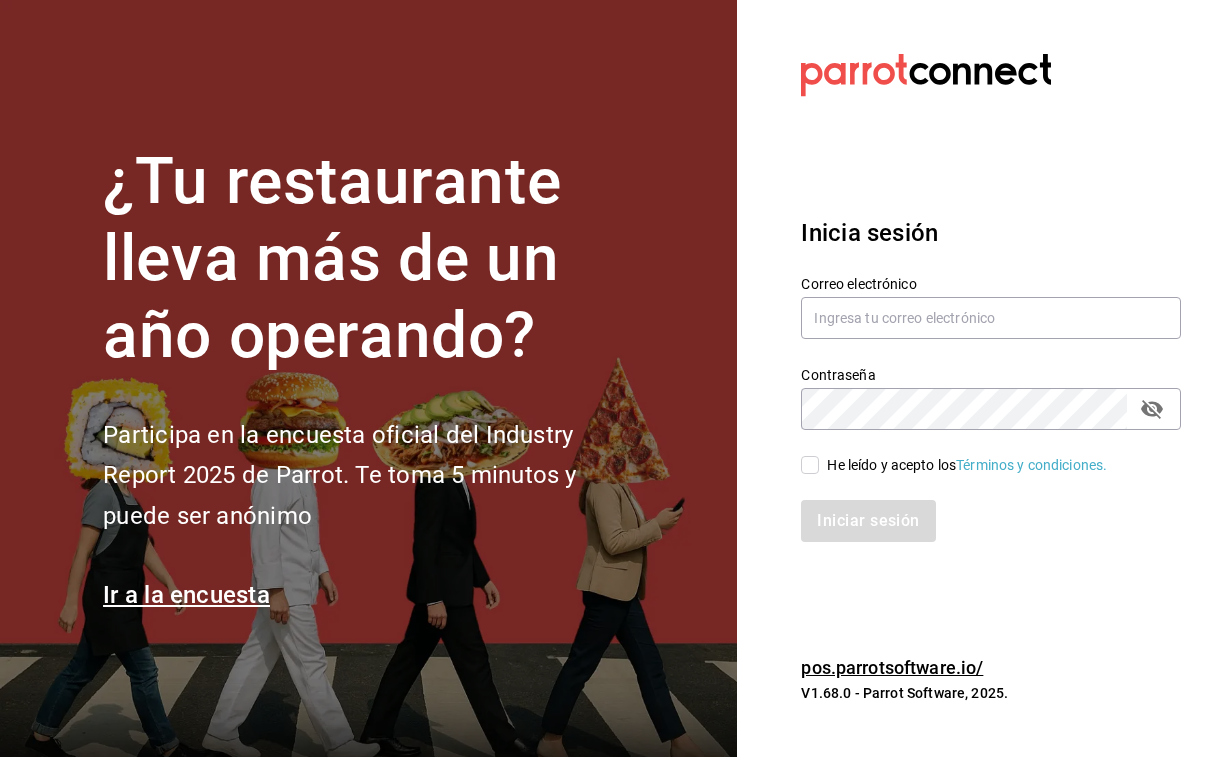 scroll, scrollTop: 0, scrollLeft: 0, axis: both 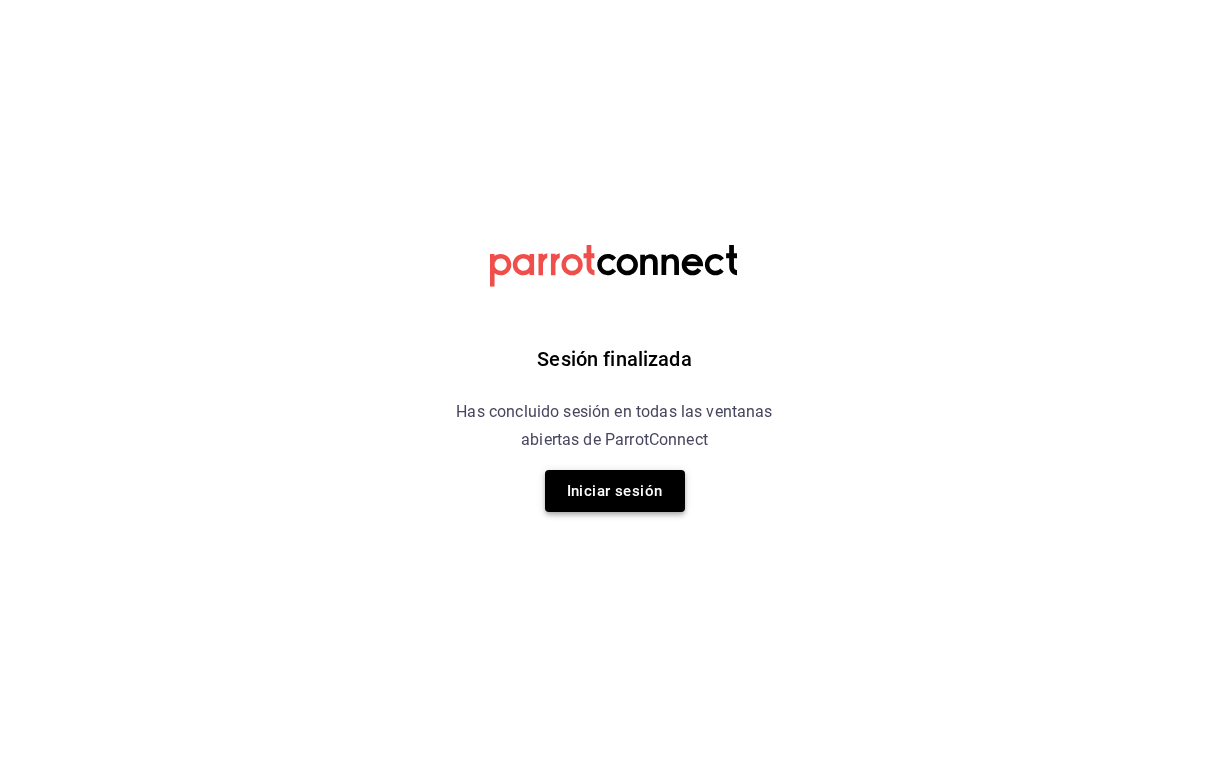 click on "Iniciar sesión" at bounding box center [615, 491] 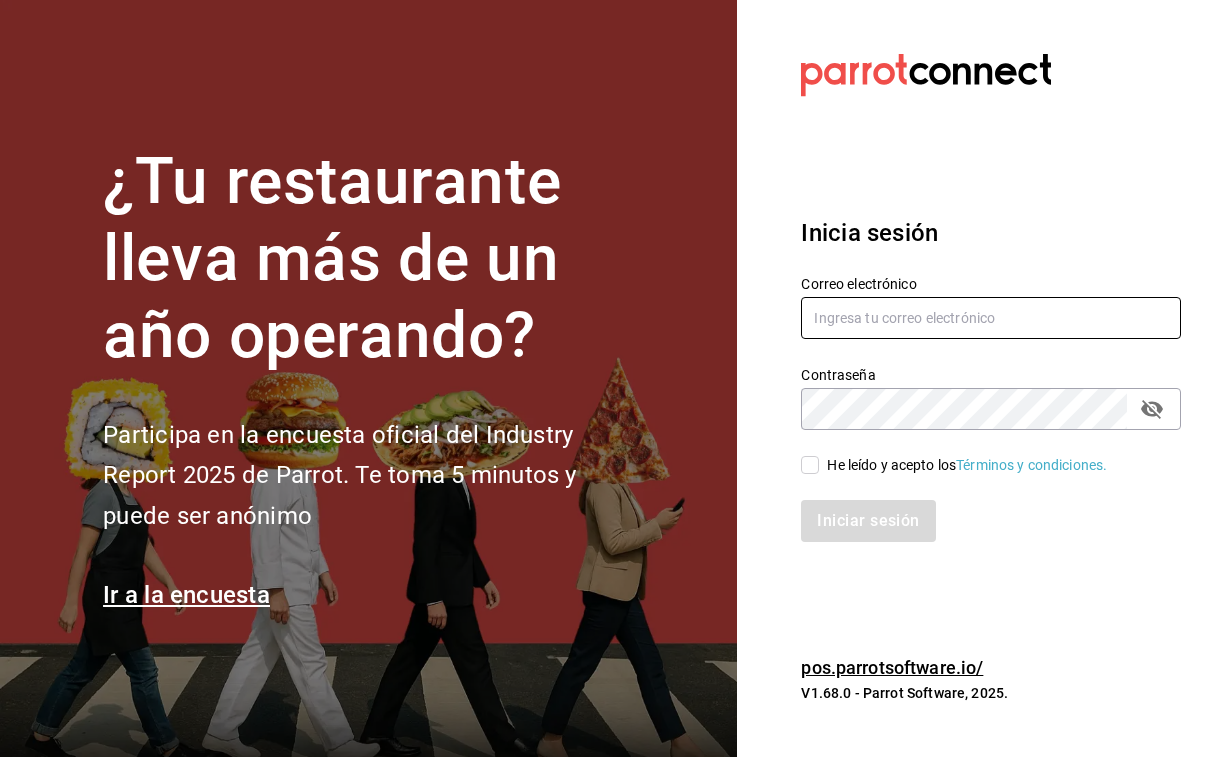 type on "giuseppe.bosco@grupocosteno.com" 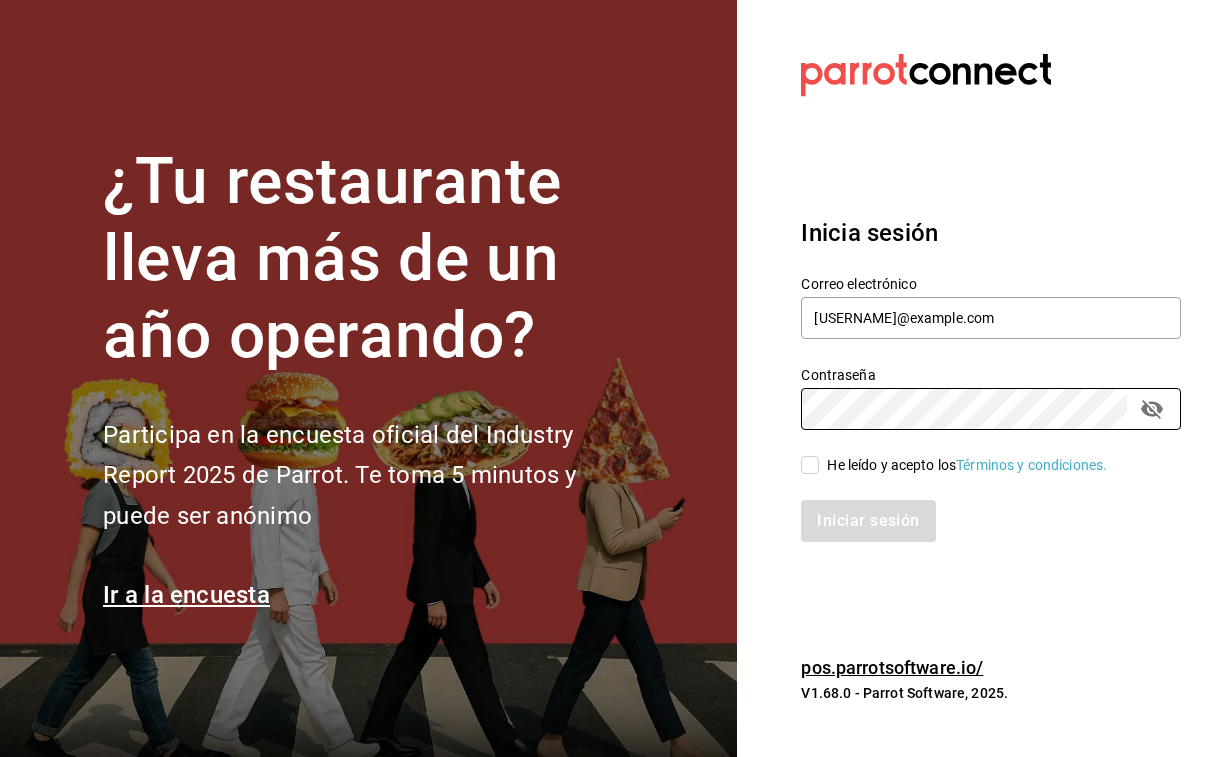 click on "He leído y acepto los  Términos y condiciones." at bounding box center (810, 465) 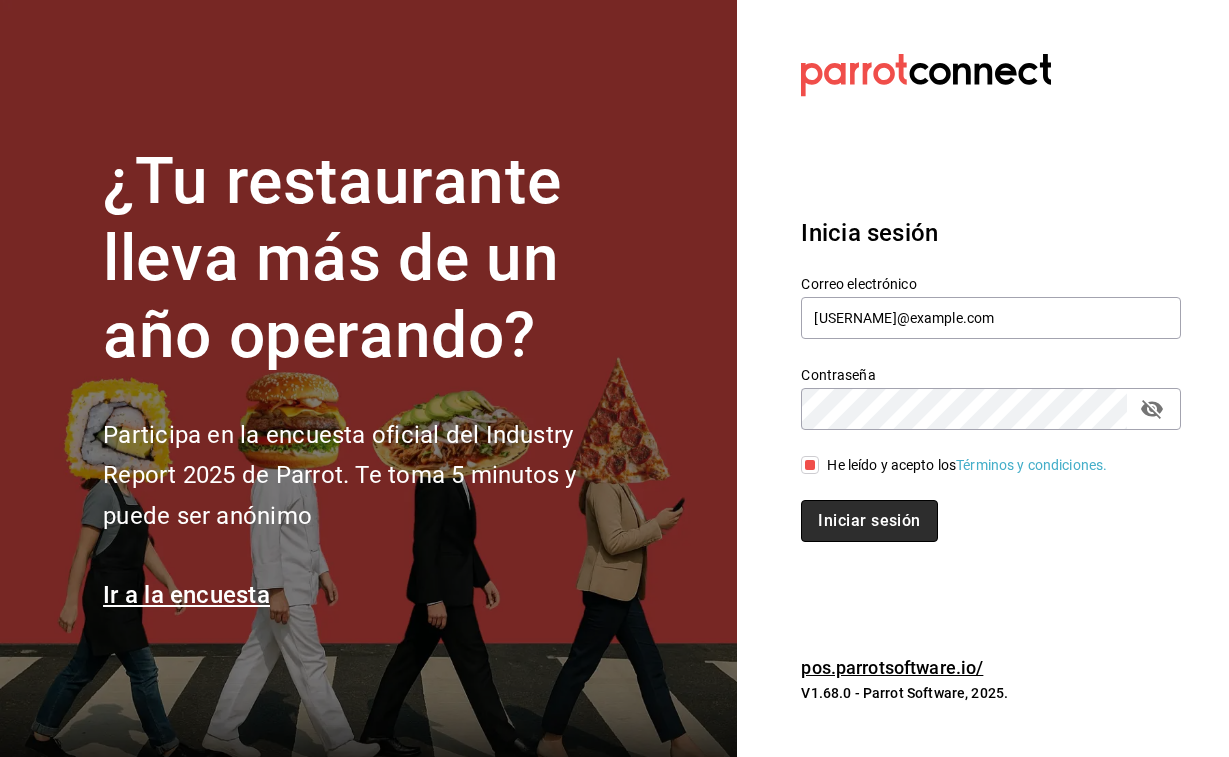click on "Iniciar sesión" at bounding box center (869, 521) 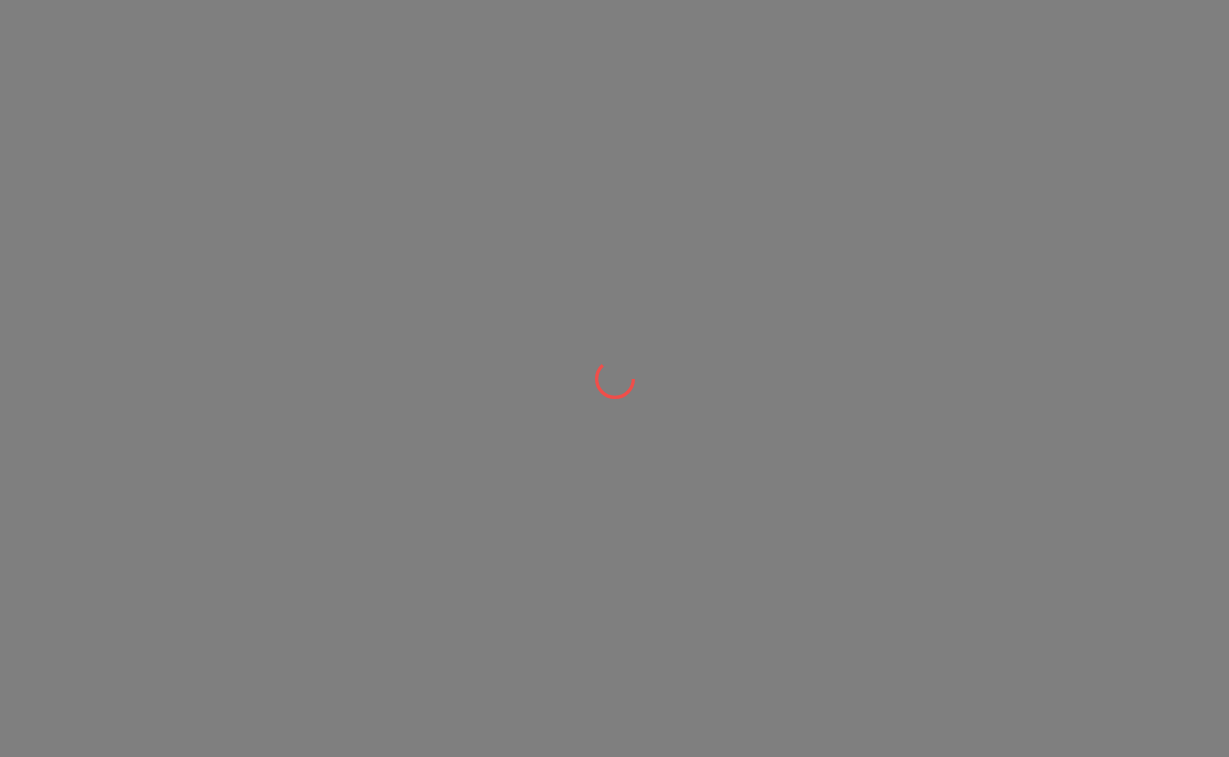 scroll, scrollTop: 0, scrollLeft: 0, axis: both 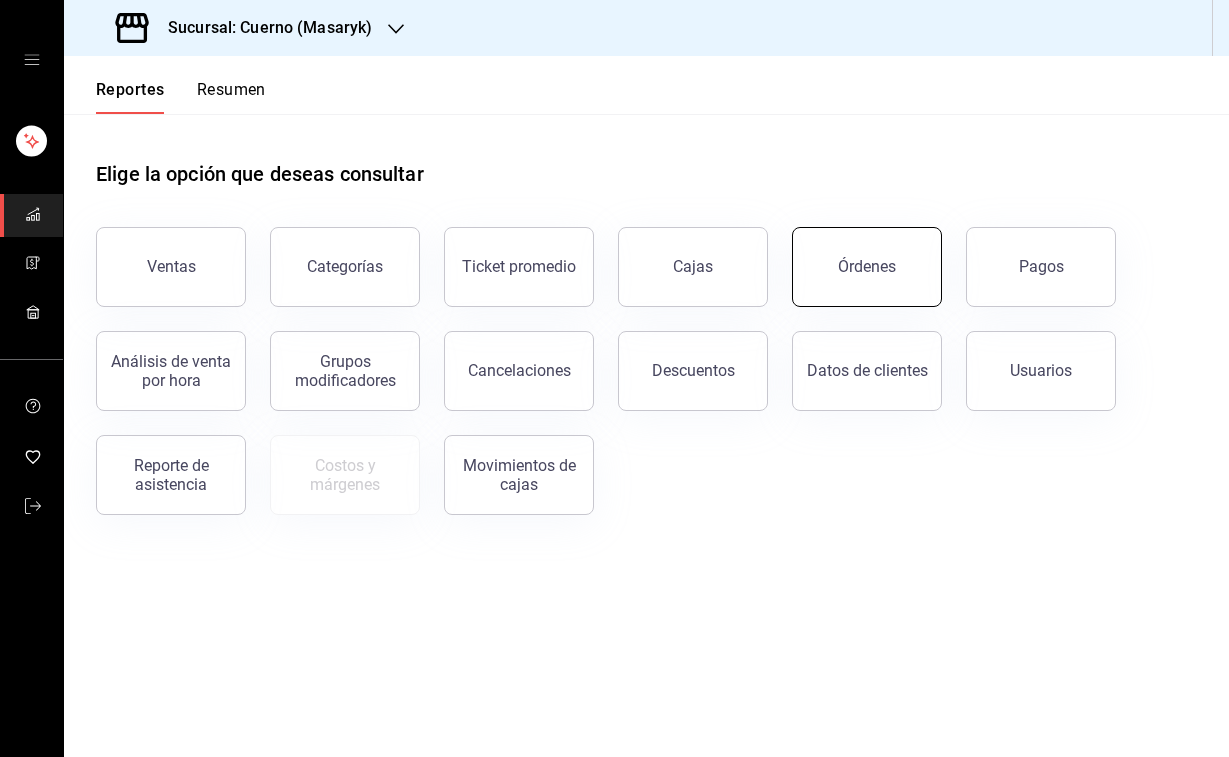 click on "Órdenes" at bounding box center (867, 267) 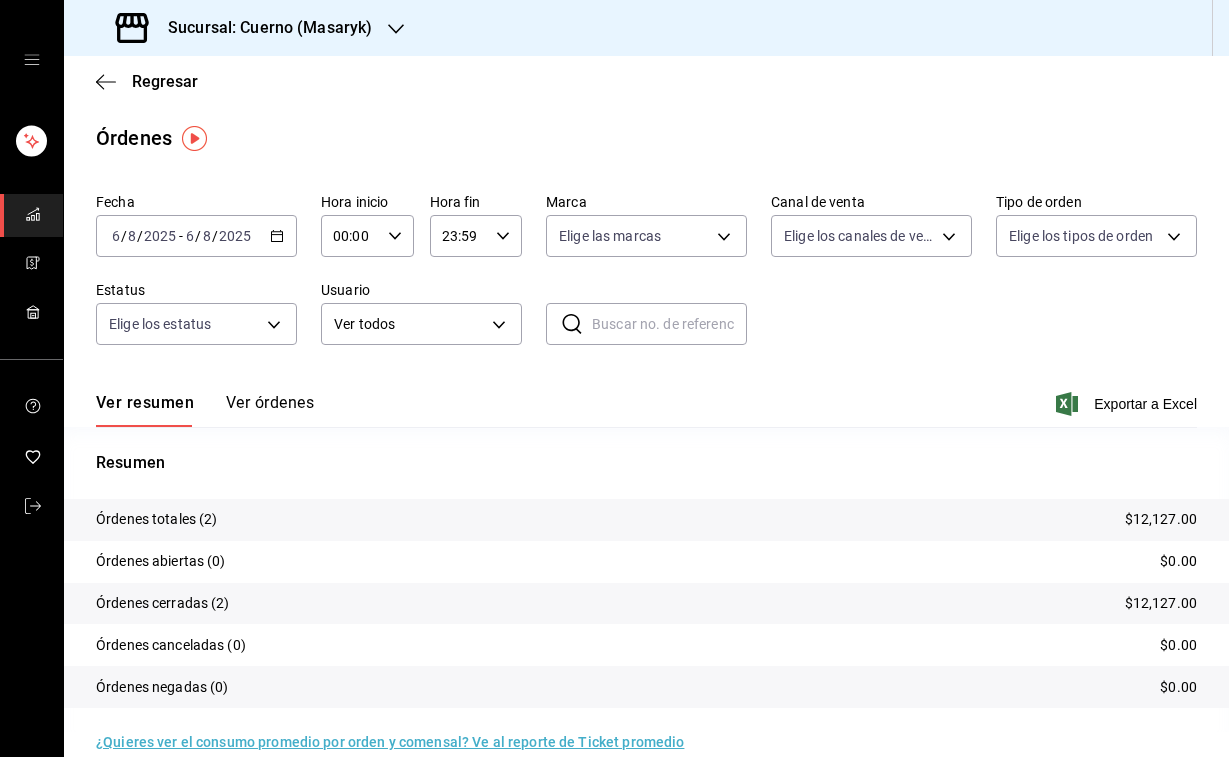 click on "2025" at bounding box center [160, 236] 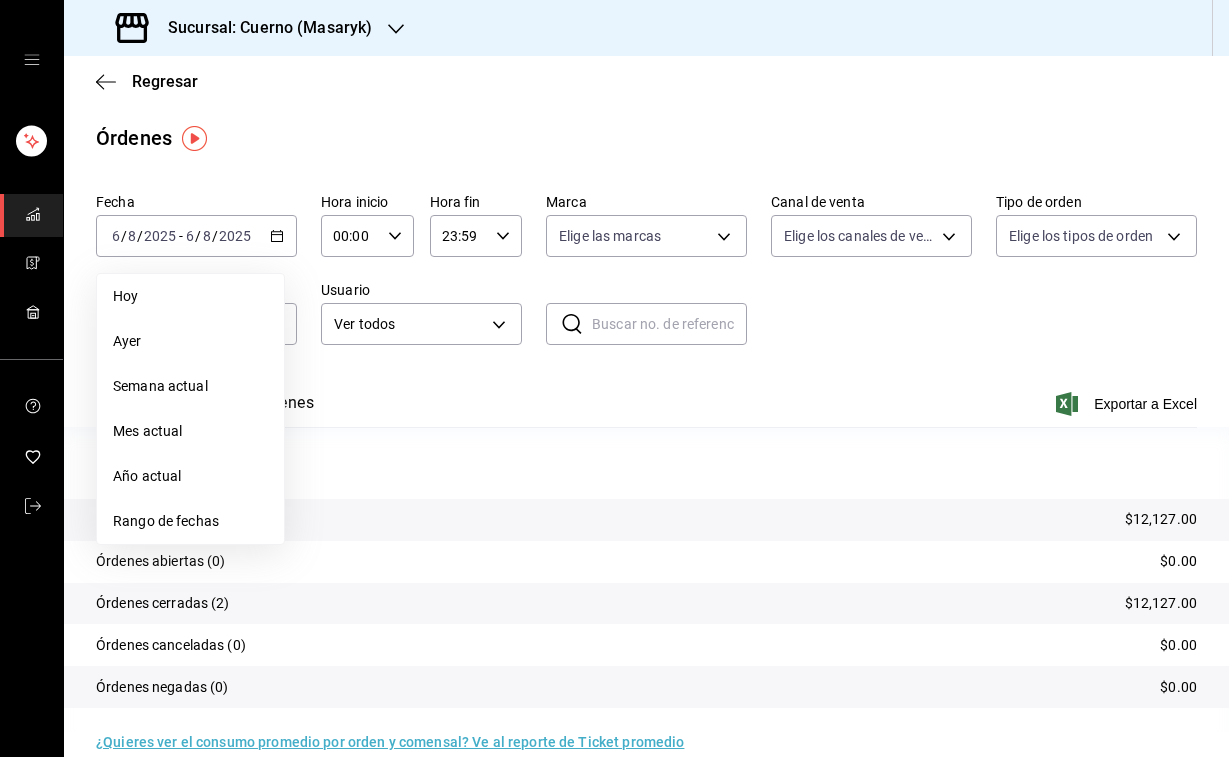 click on "00:00 Hora inicio" at bounding box center [367, 236] 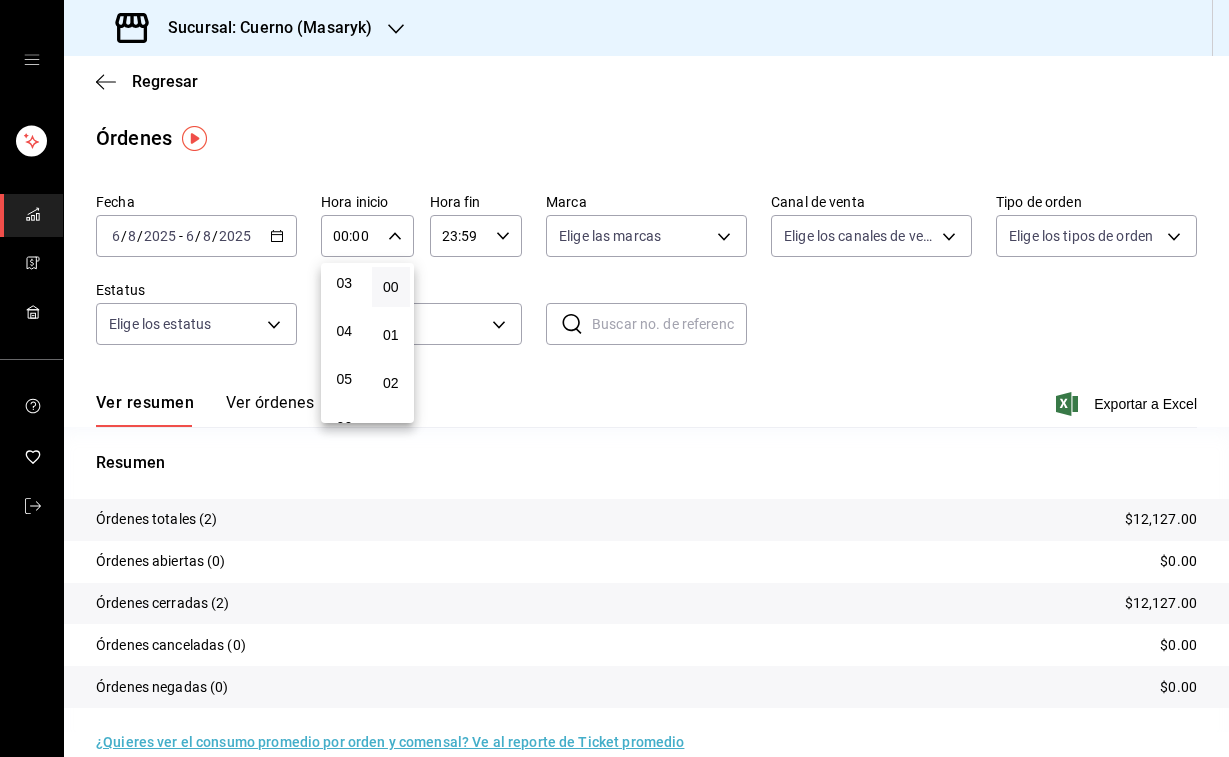 scroll, scrollTop: 163, scrollLeft: 0, axis: vertical 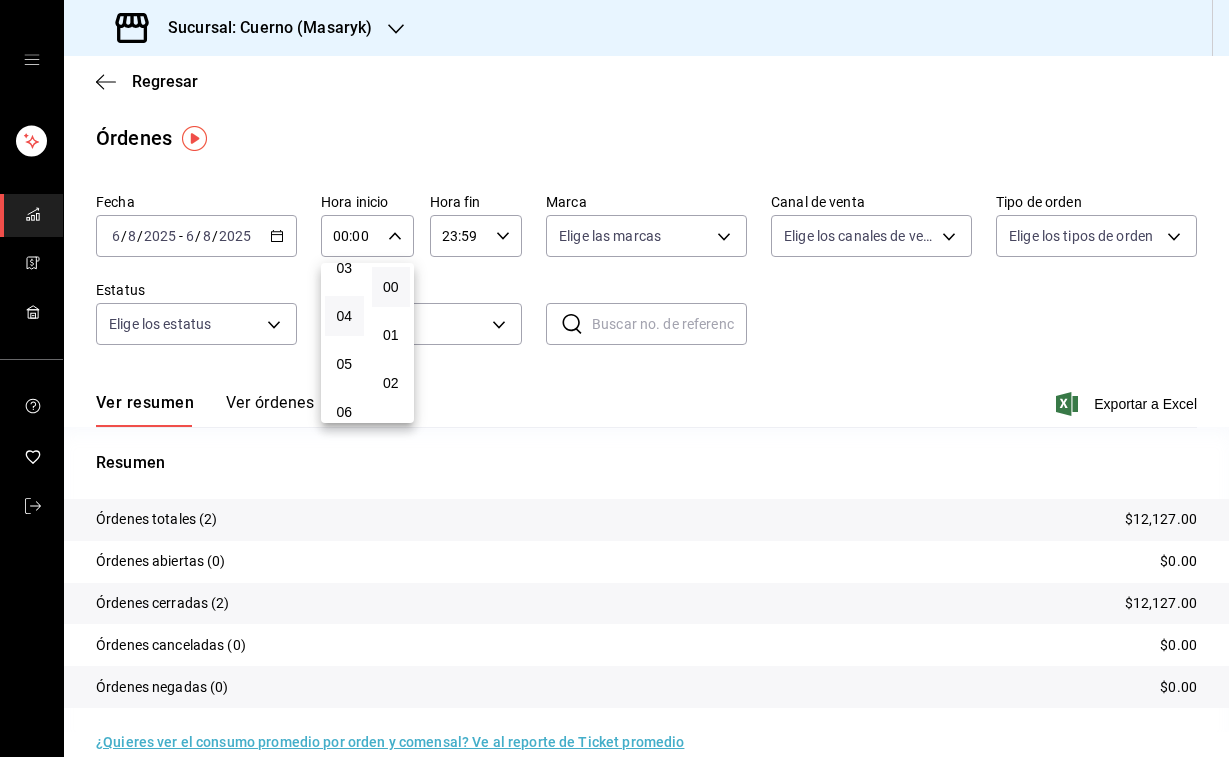 click on "04" at bounding box center (344, 316) 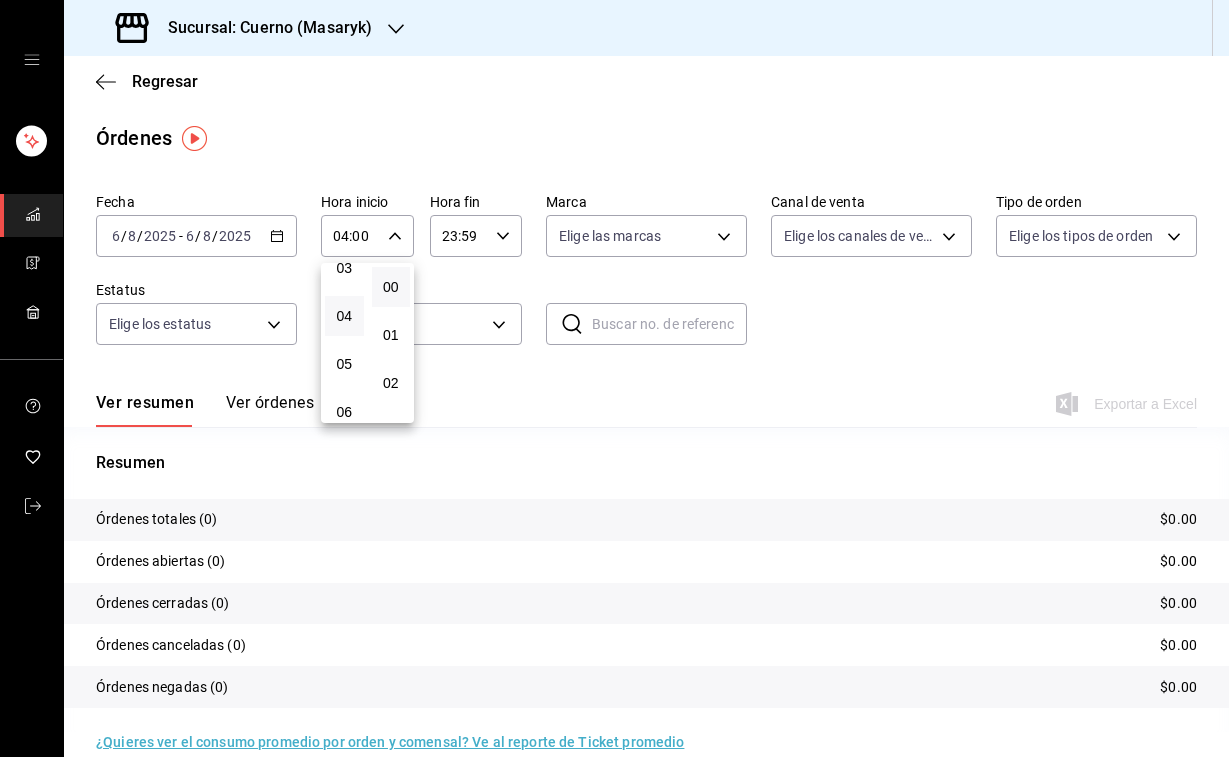 click at bounding box center [614, 378] 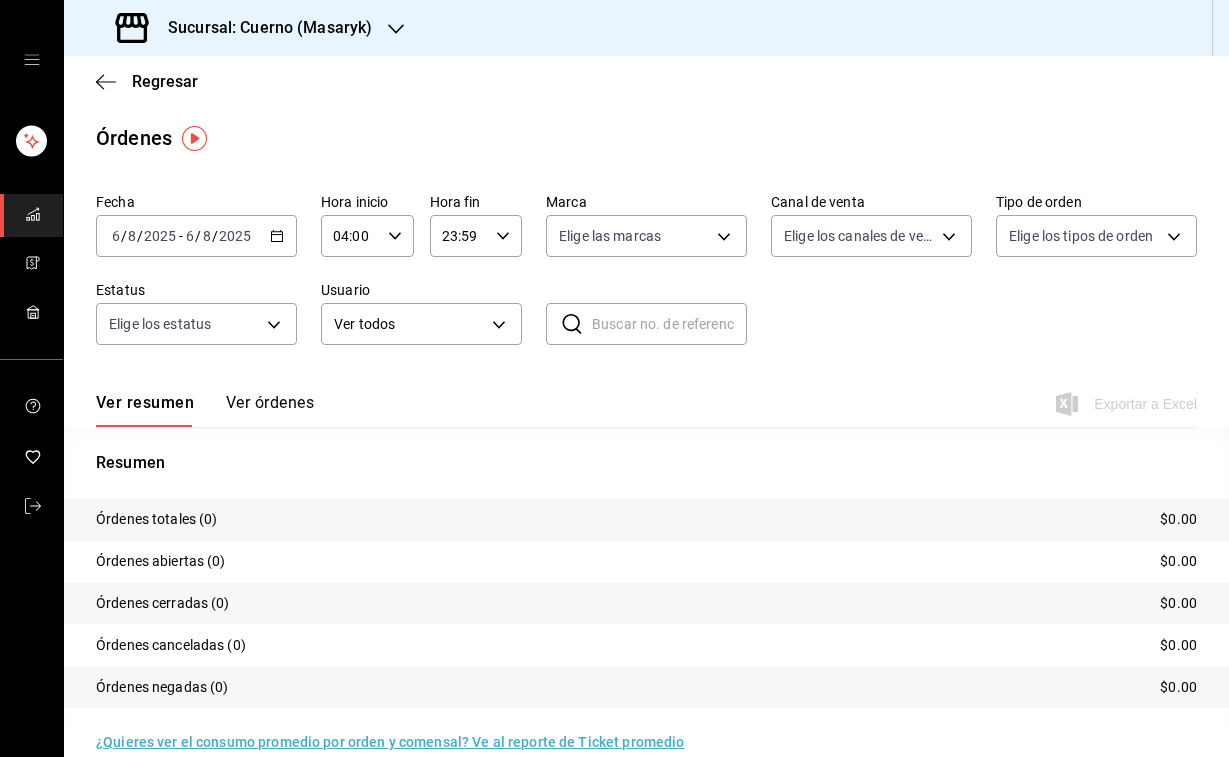 click on "8" at bounding box center [207, 236] 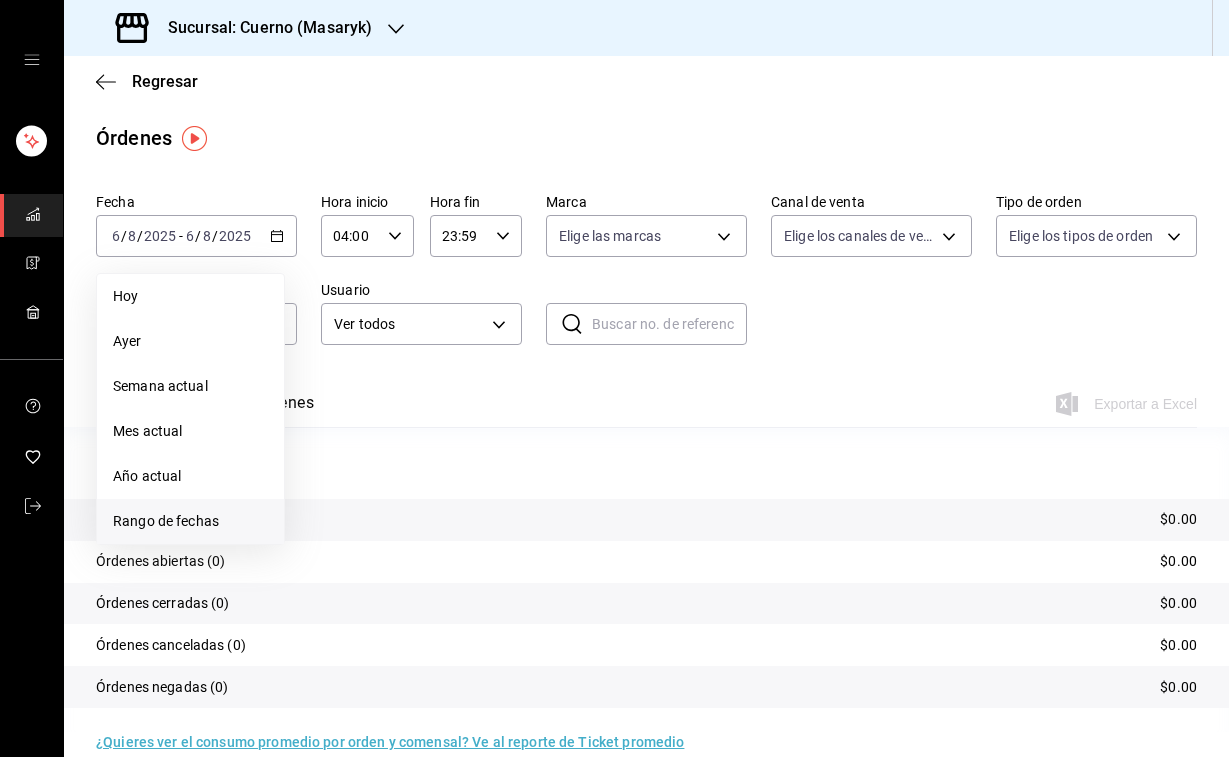 click on "Rango de fechas" at bounding box center [190, 521] 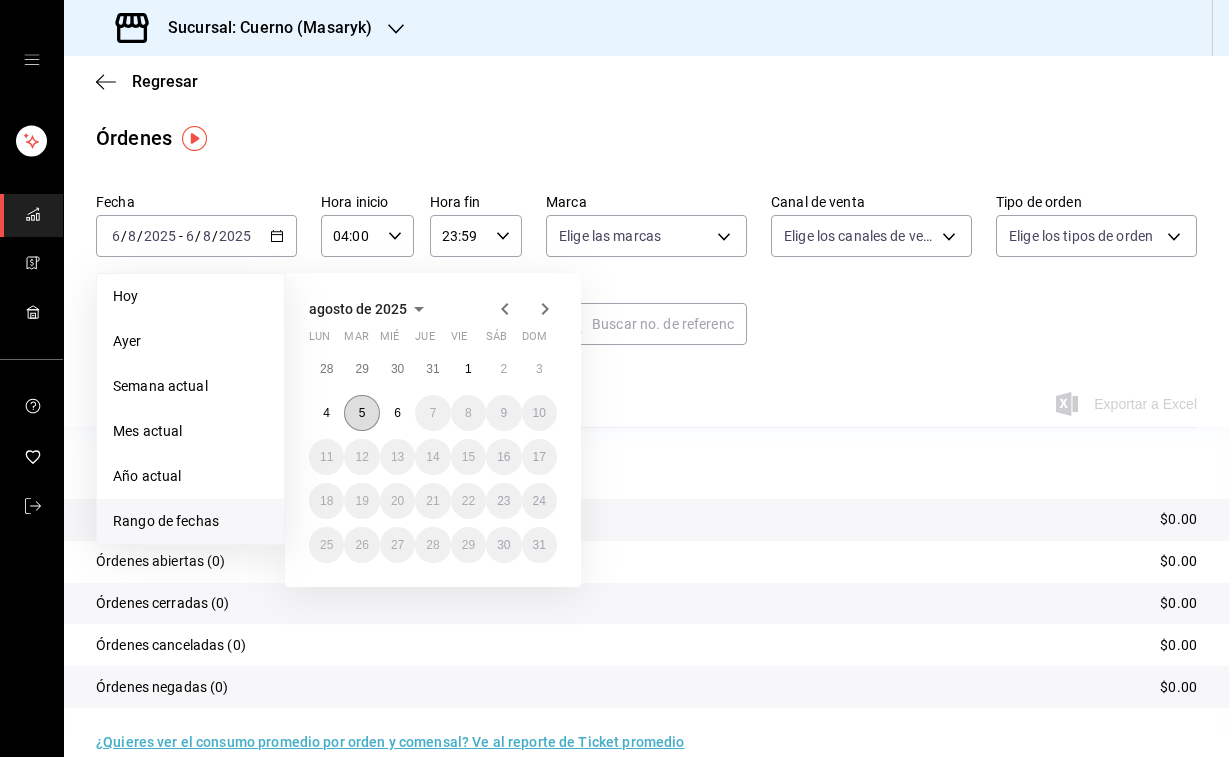 click on "5" at bounding box center (362, 413) 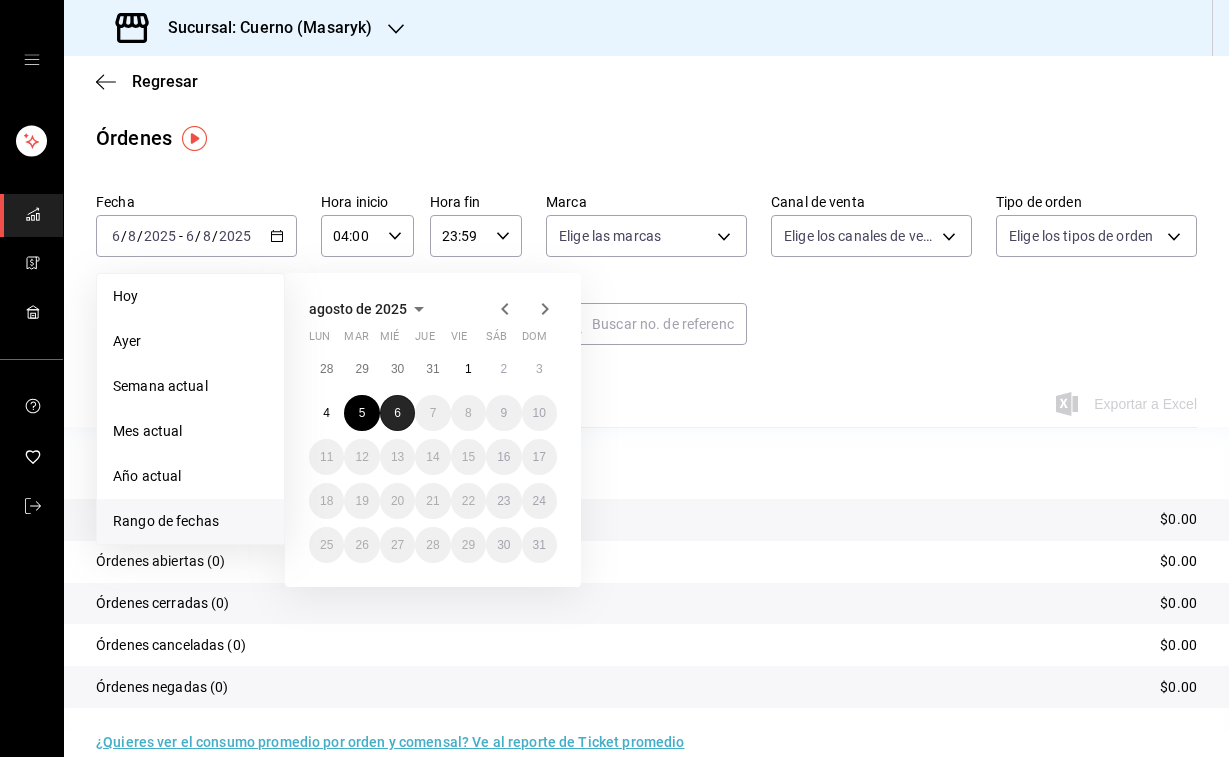 click on "6" at bounding box center [397, 413] 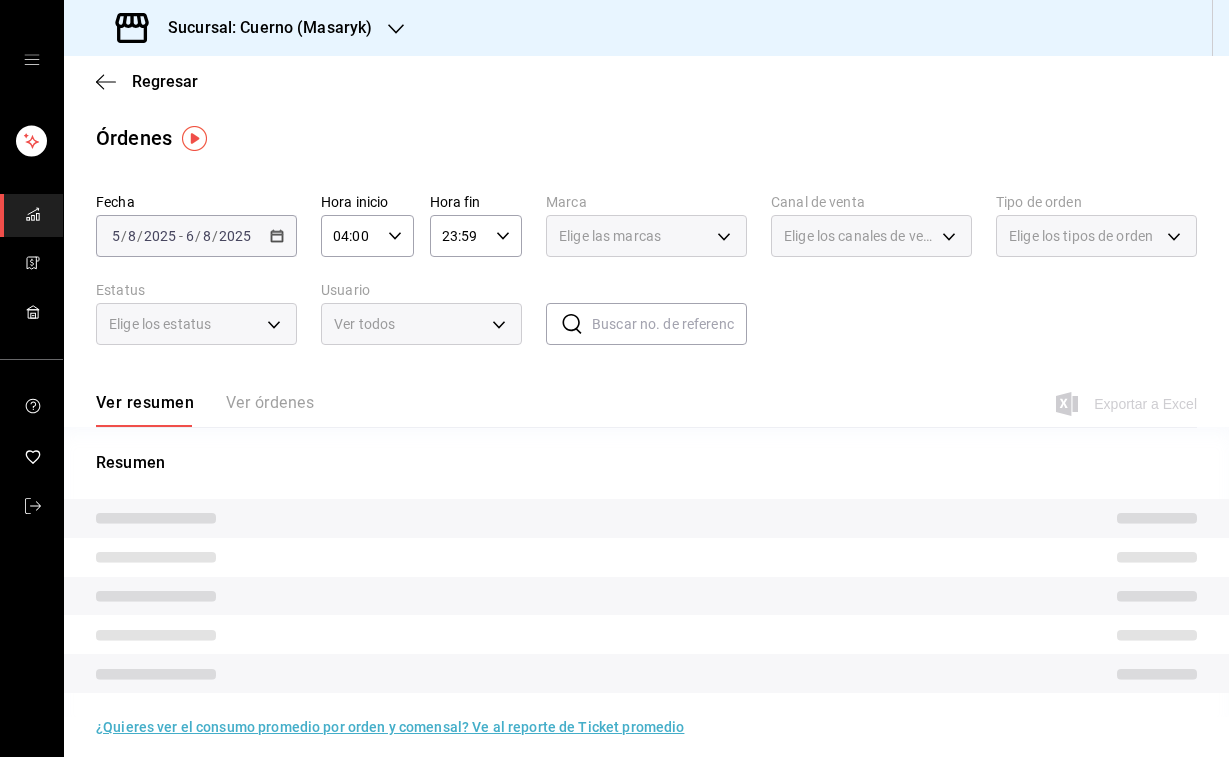 click on "23:59" at bounding box center [459, 236] 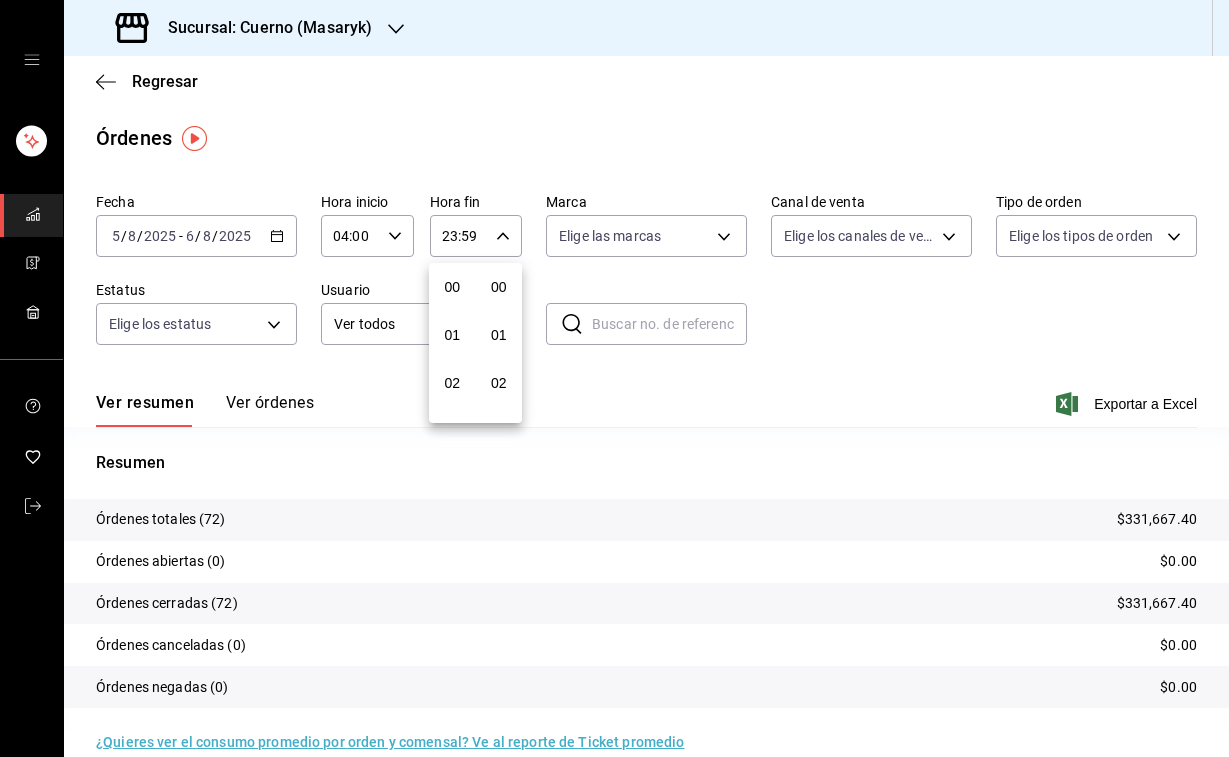 scroll, scrollTop: 1016, scrollLeft: 0, axis: vertical 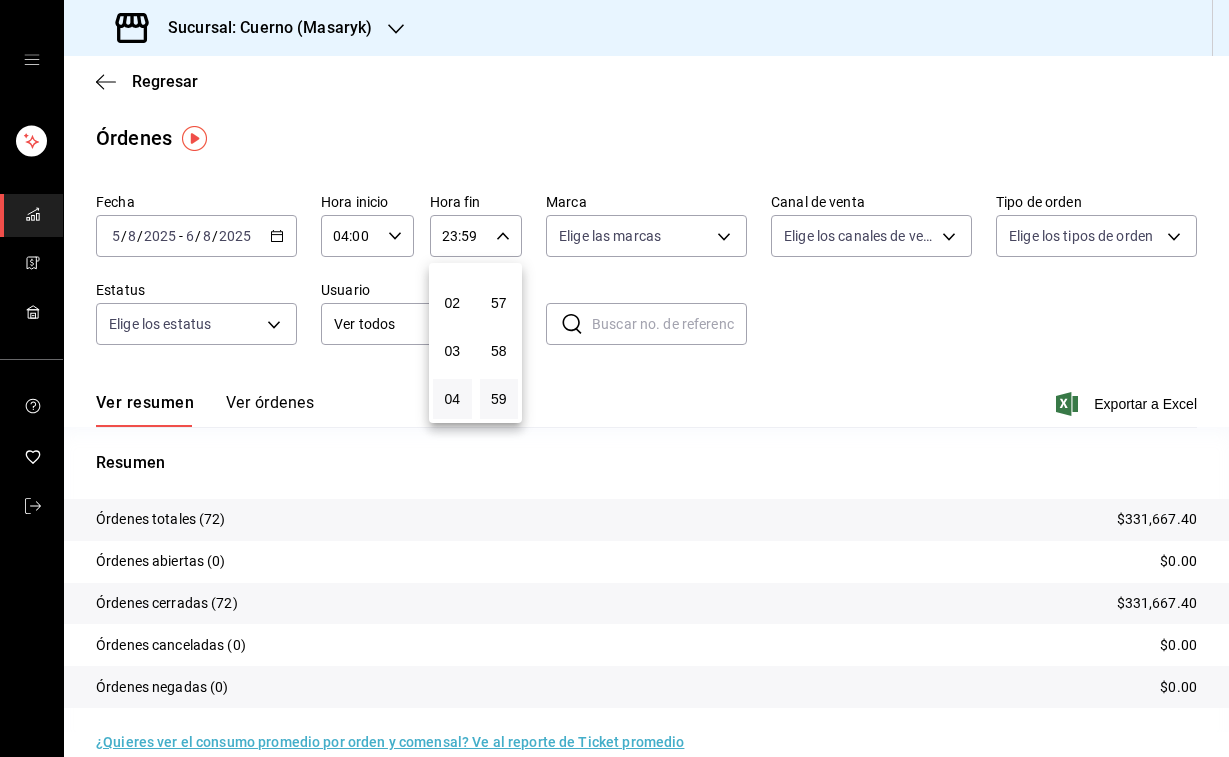 click on "04" at bounding box center (452, 399) 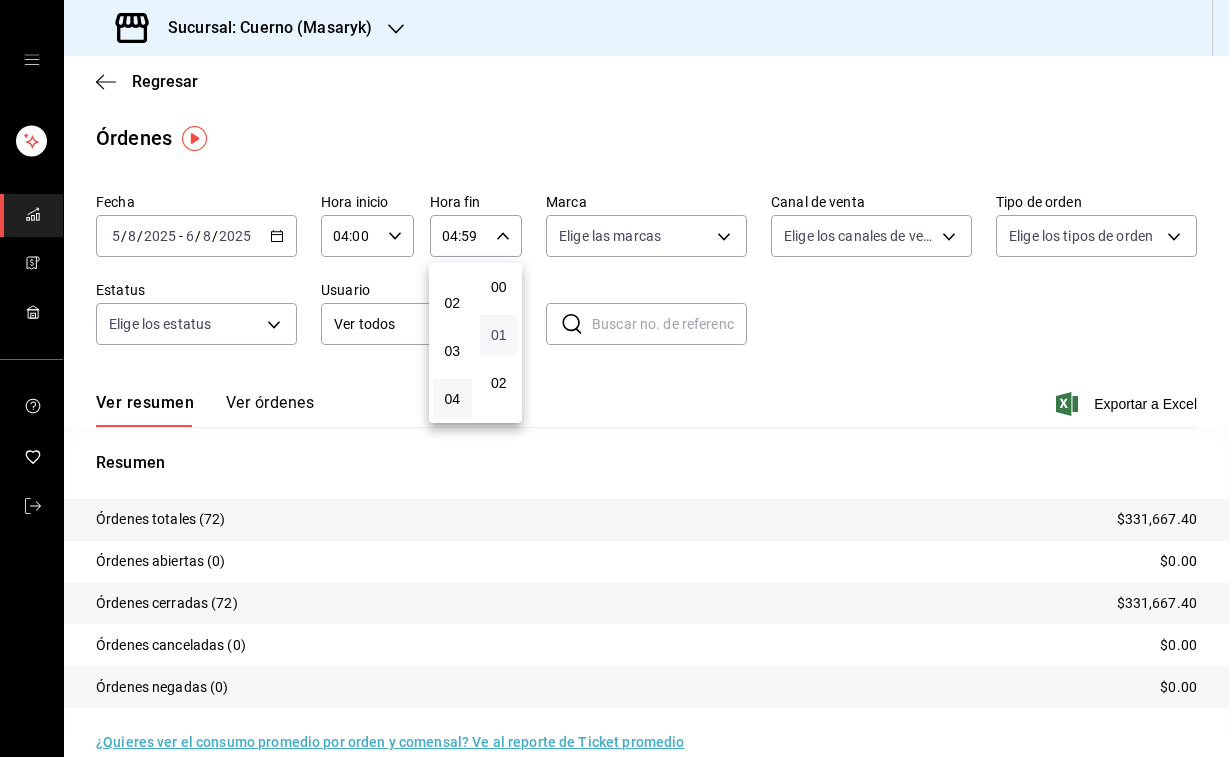 scroll, scrollTop: 0, scrollLeft: 0, axis: both 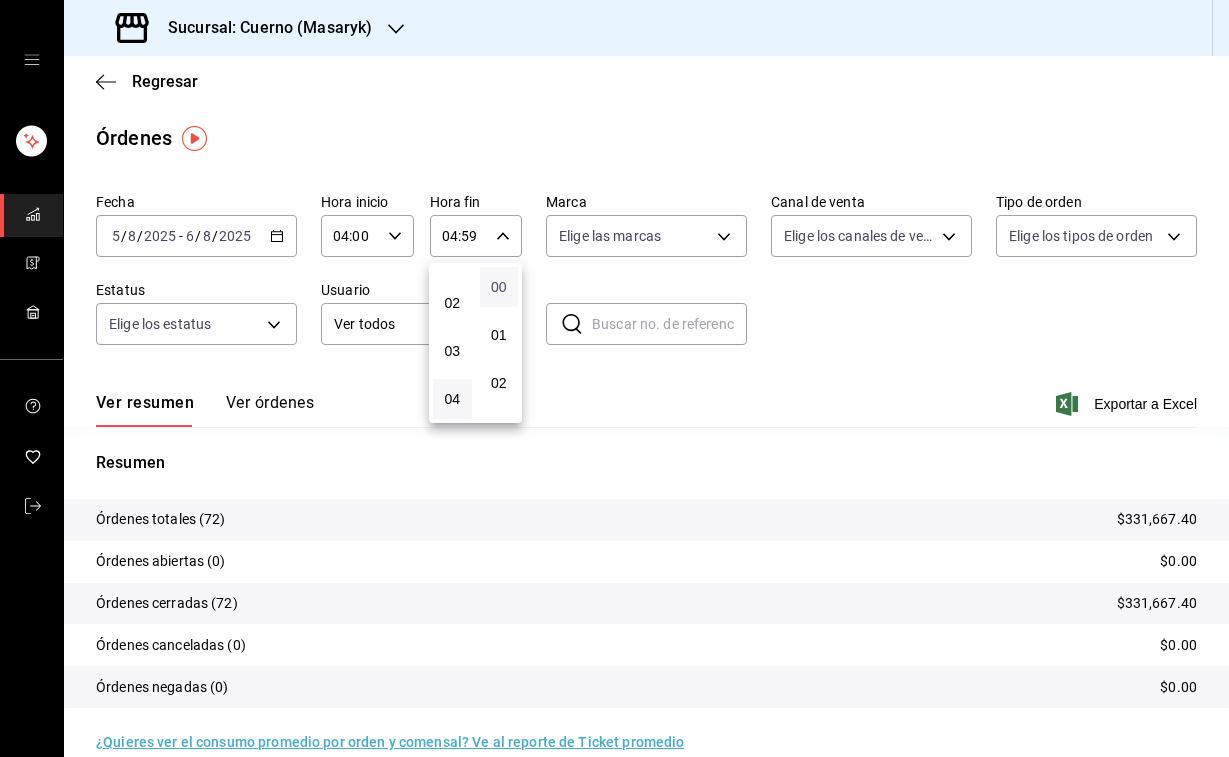 click on "00" at bounding box center [499, 287] 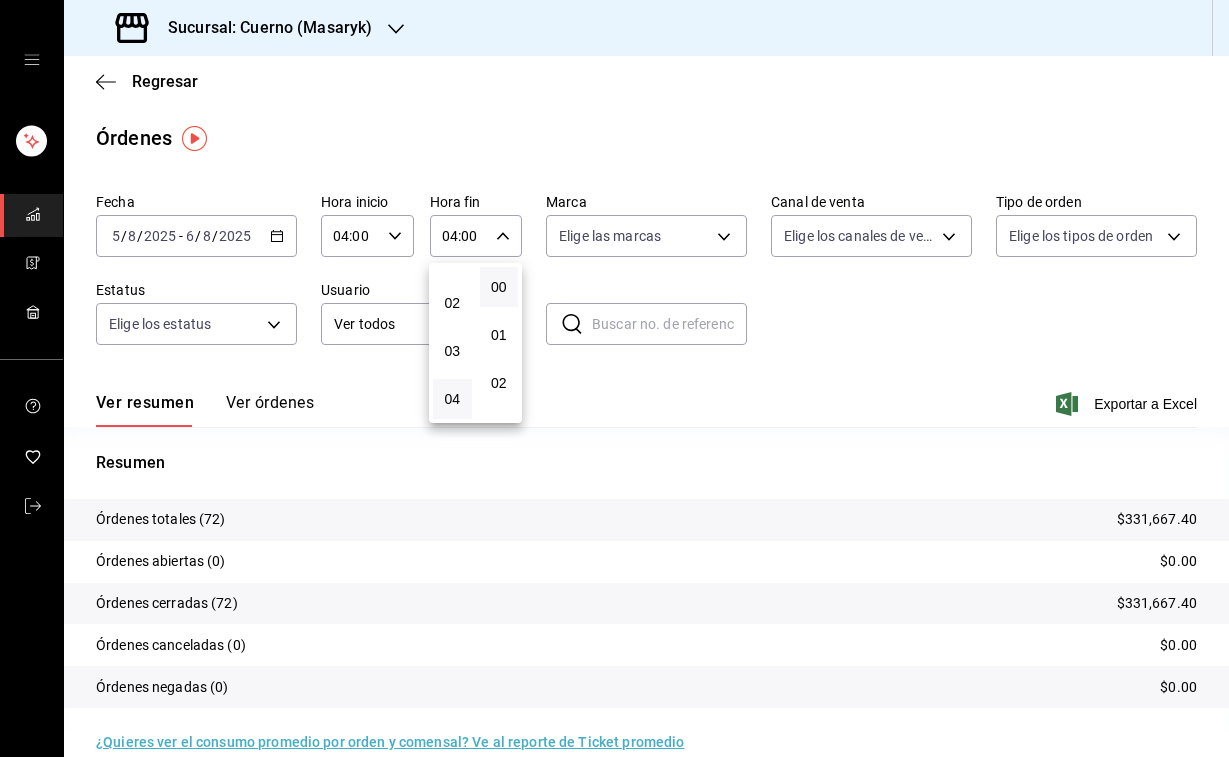 click at bounding box center (614, 378) 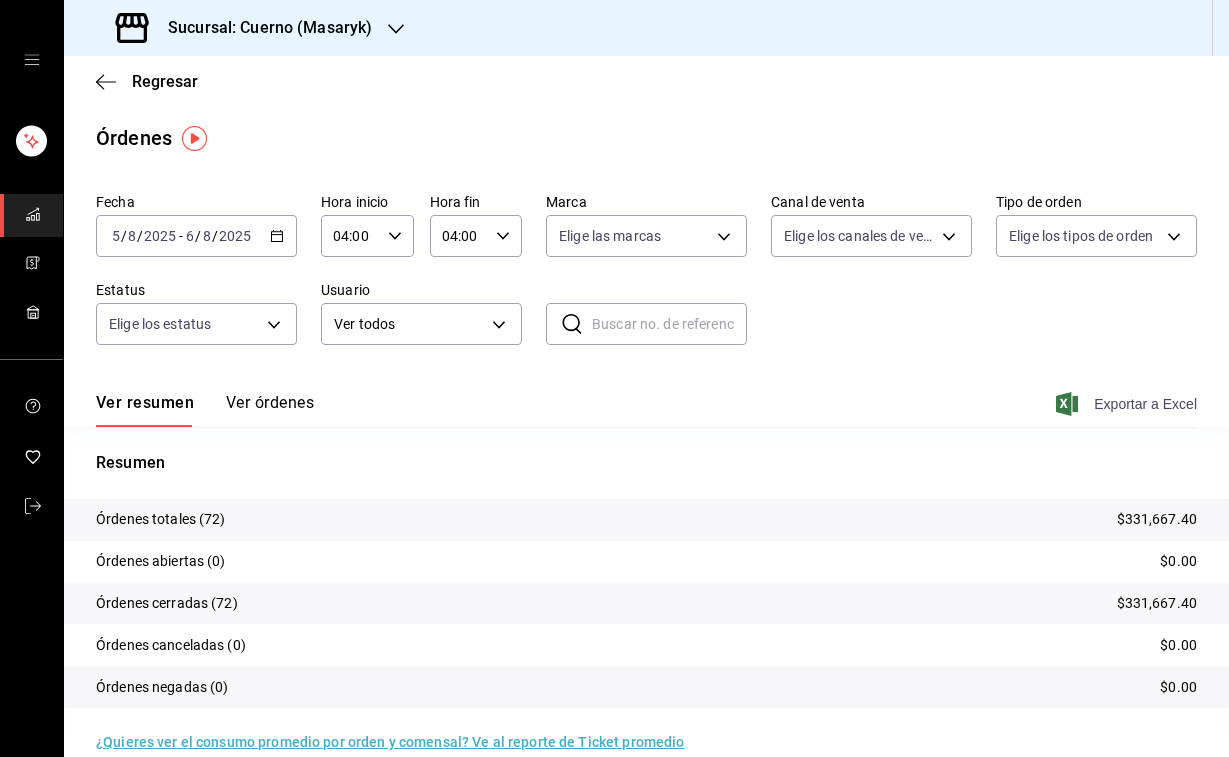 click 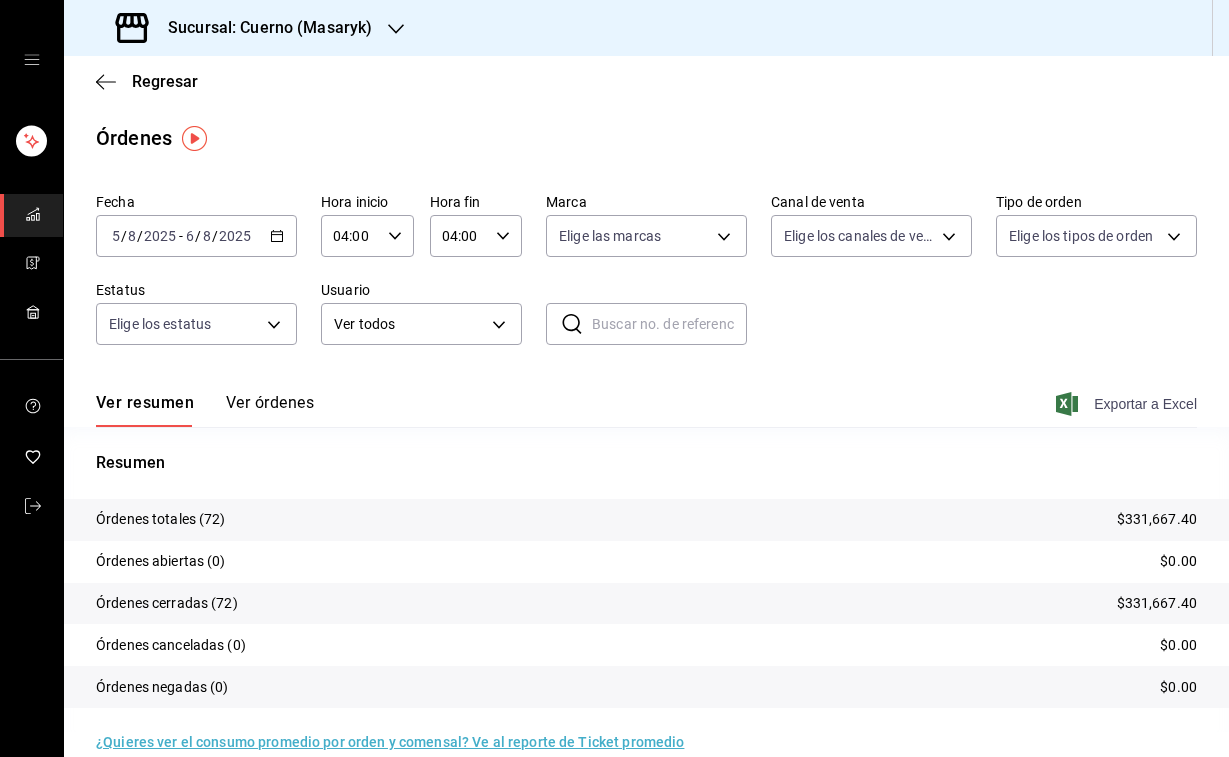 click on "Sucursal: Cuerno (Masaryk)" at bounding box center (246, 28) 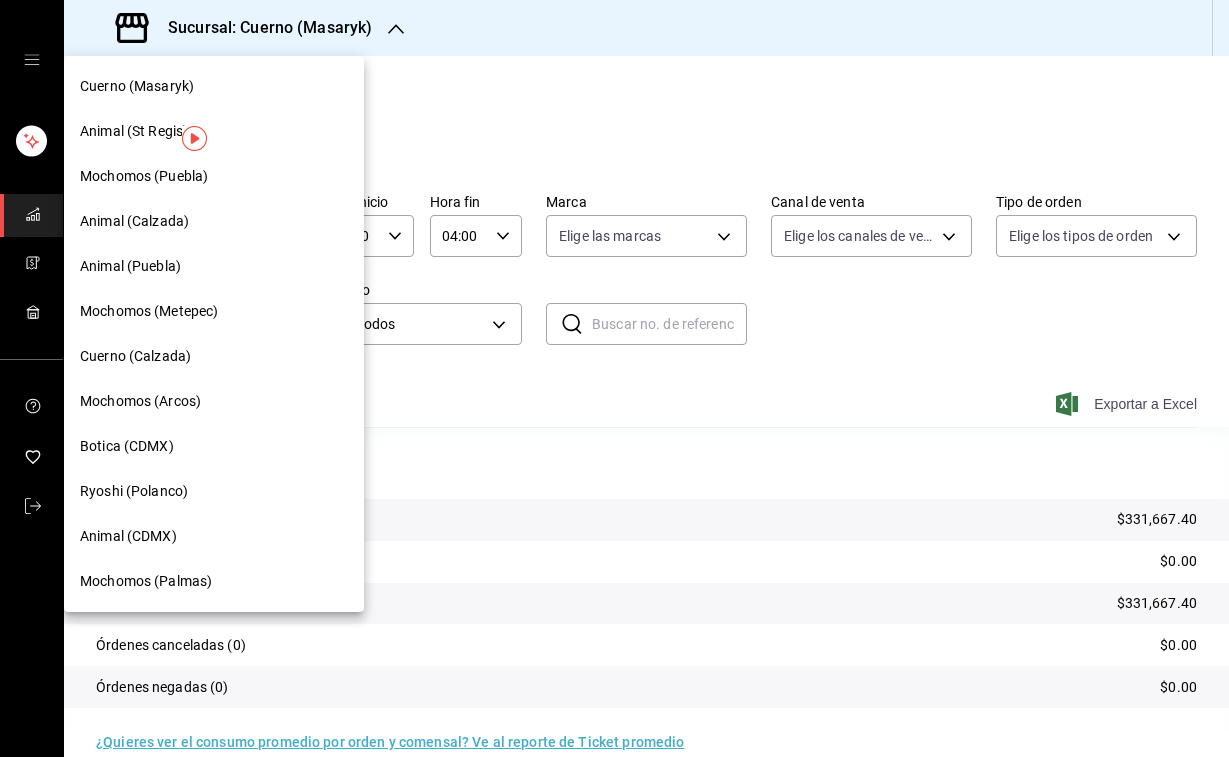 click on "Animal (CDMX)" at bounding box center [128, 536] 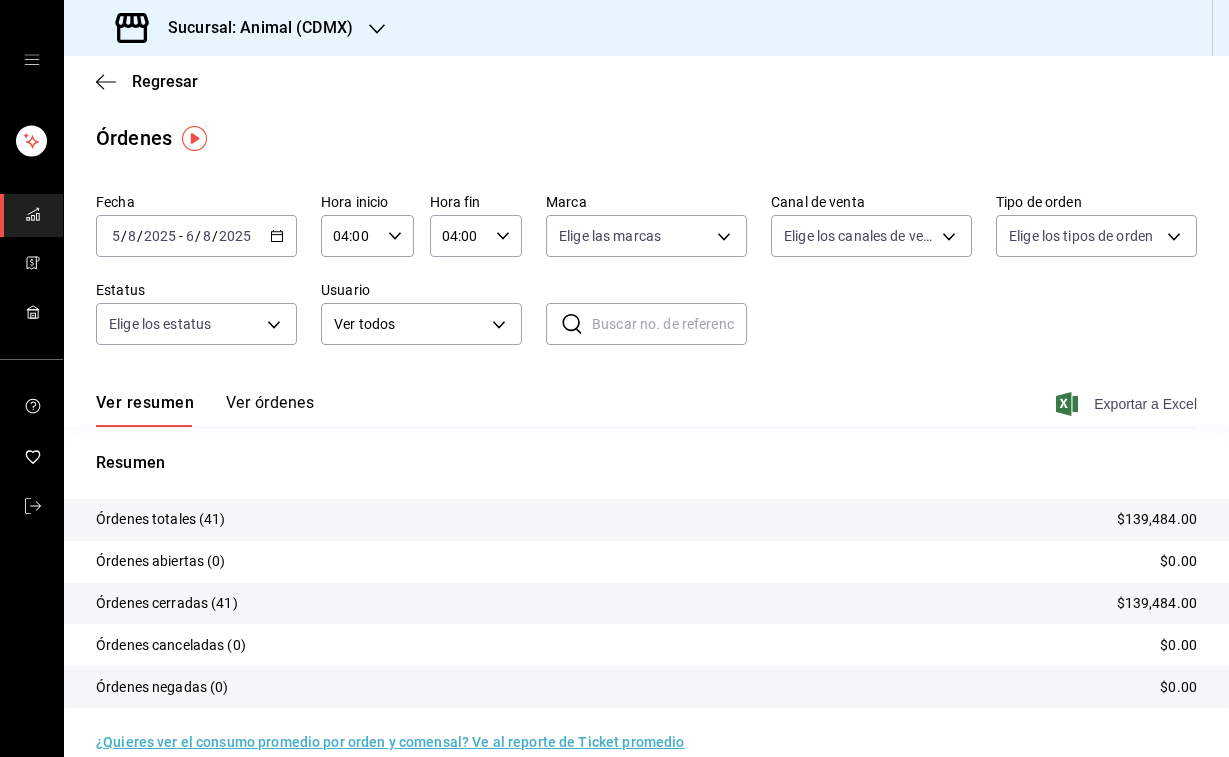 click 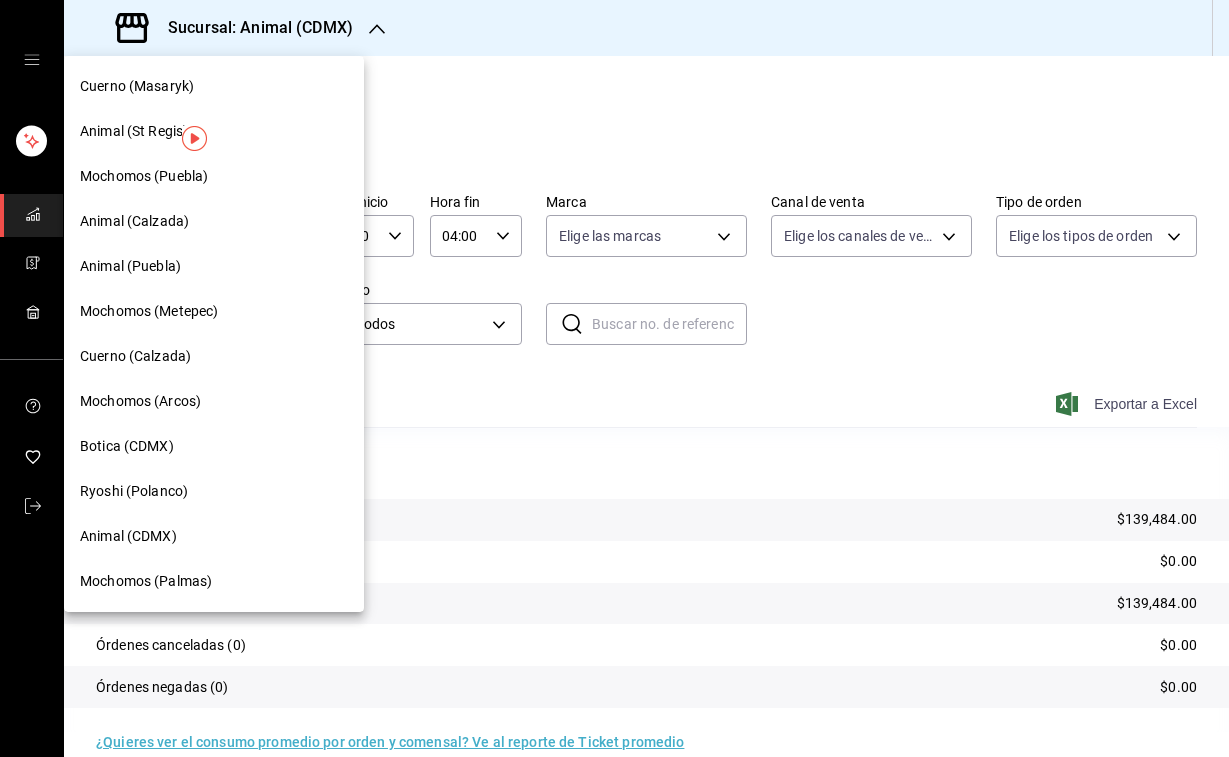 click on "Animal (St Regis)" at bounding box center (134, 131) 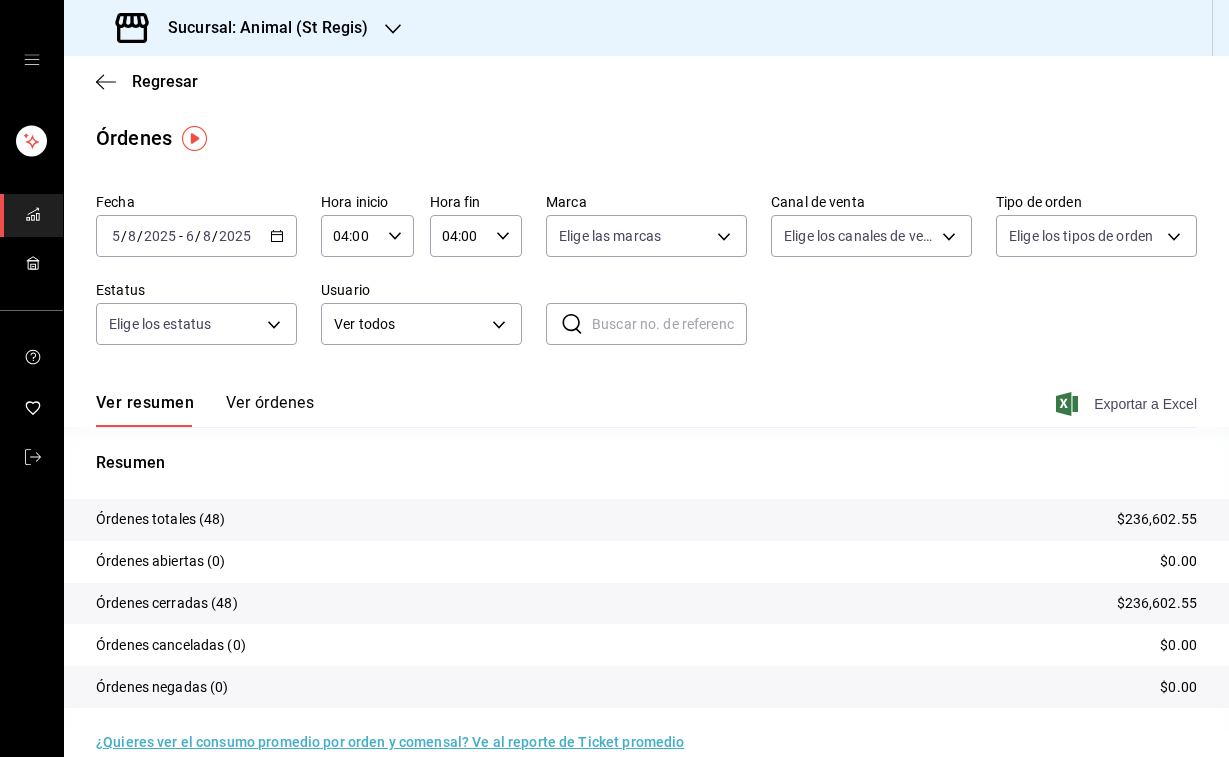 click 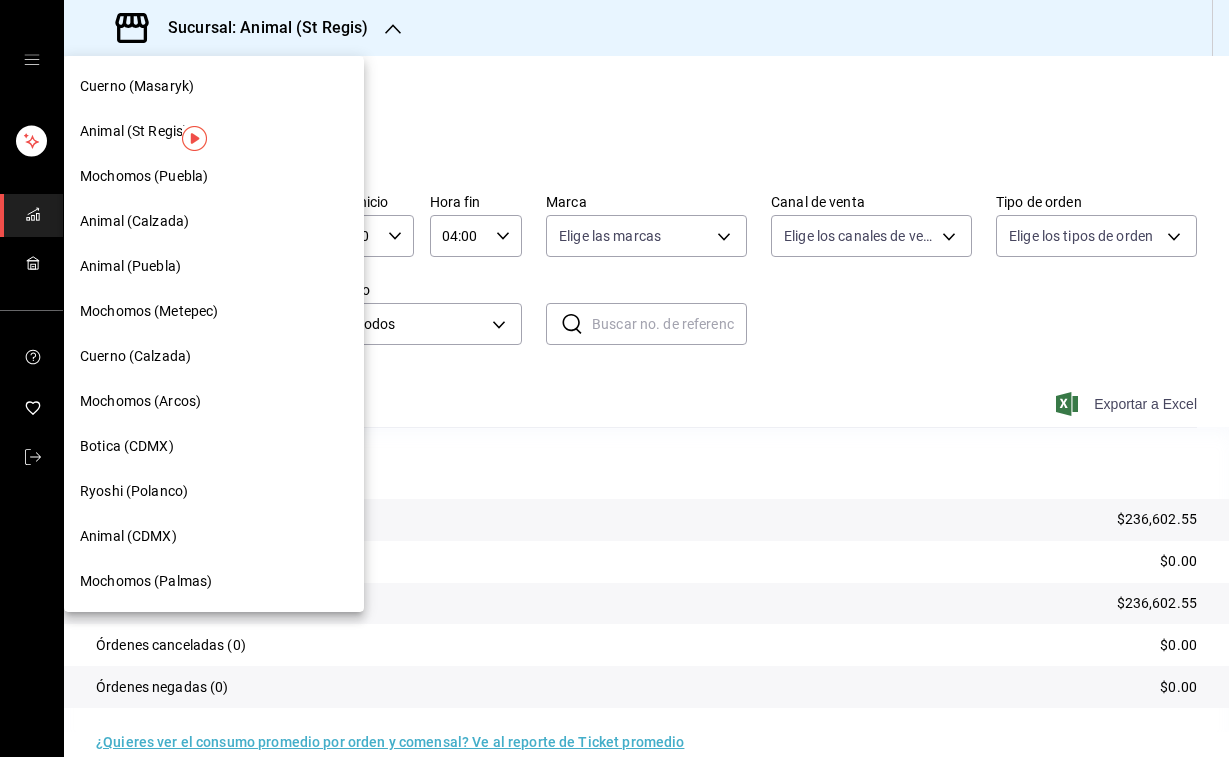 click on "Animal (Puebla)" at bounding box center (214, 266) 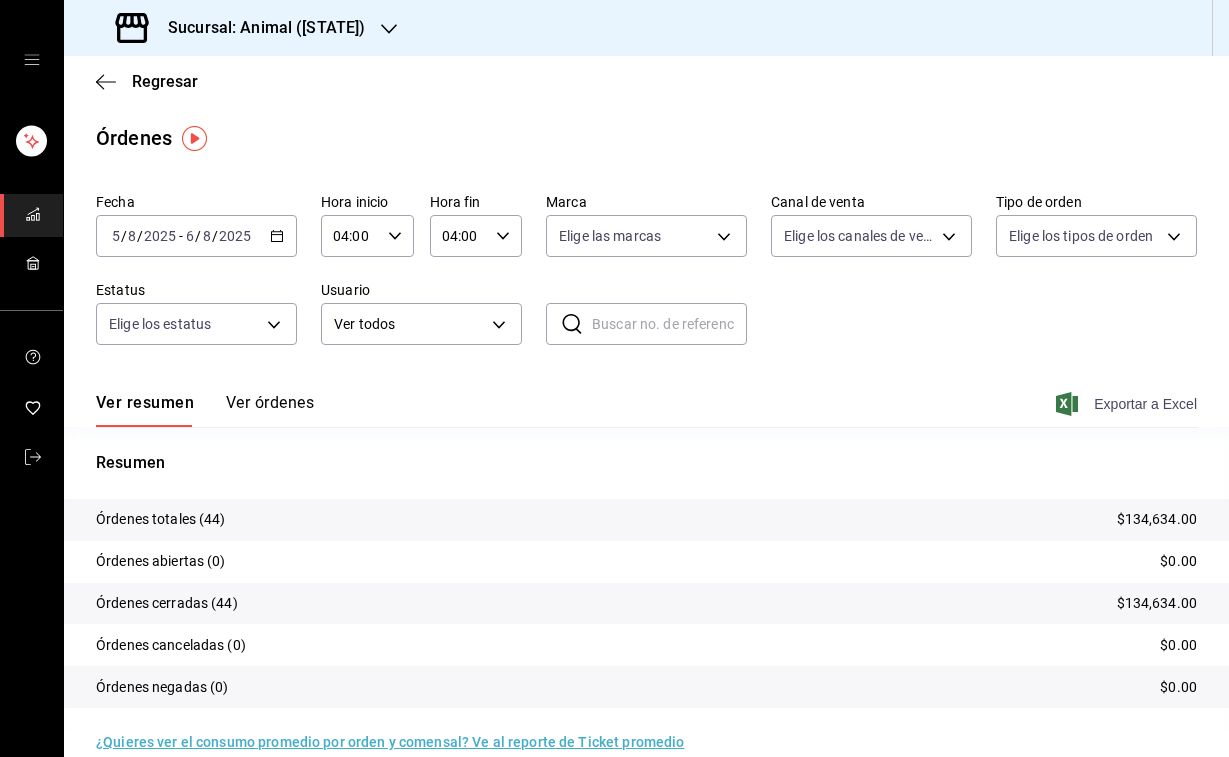 click on "Exportar a Excel" at bounding box center [1128, 404] 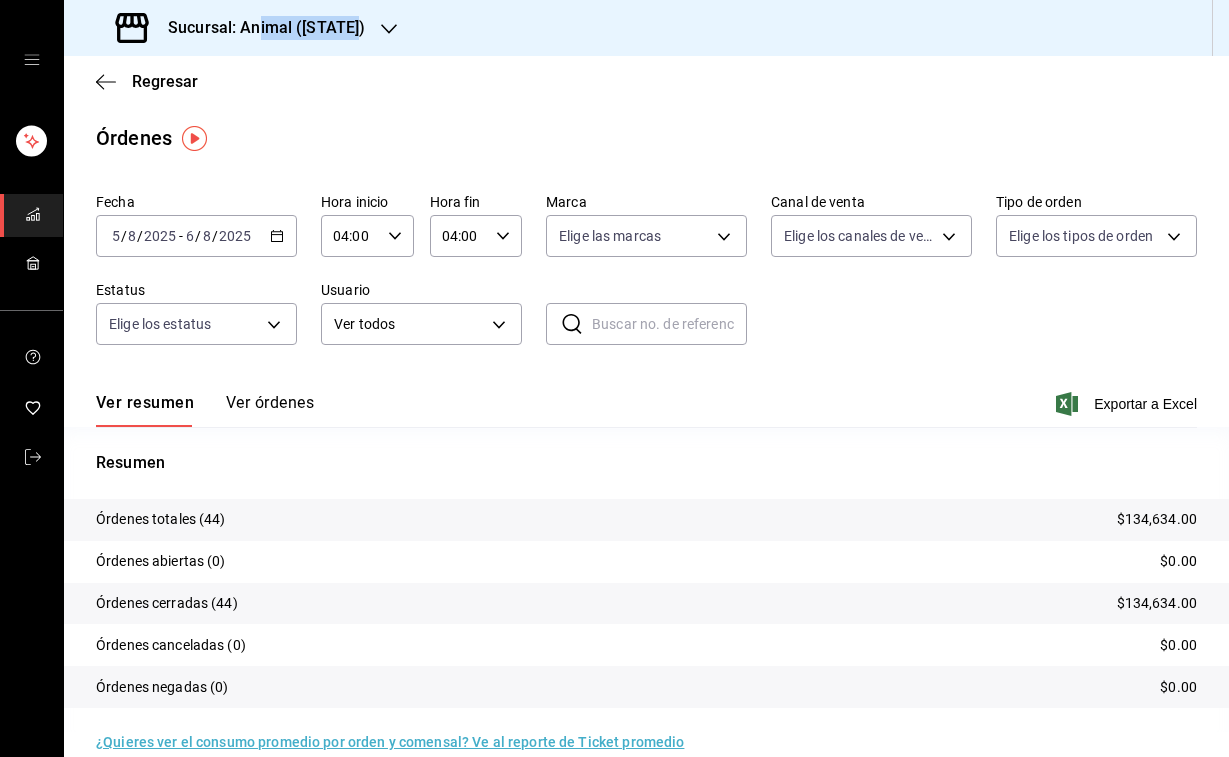 click on "Sucursal: Animal ([STATE])" at bounding box center (258, 28) 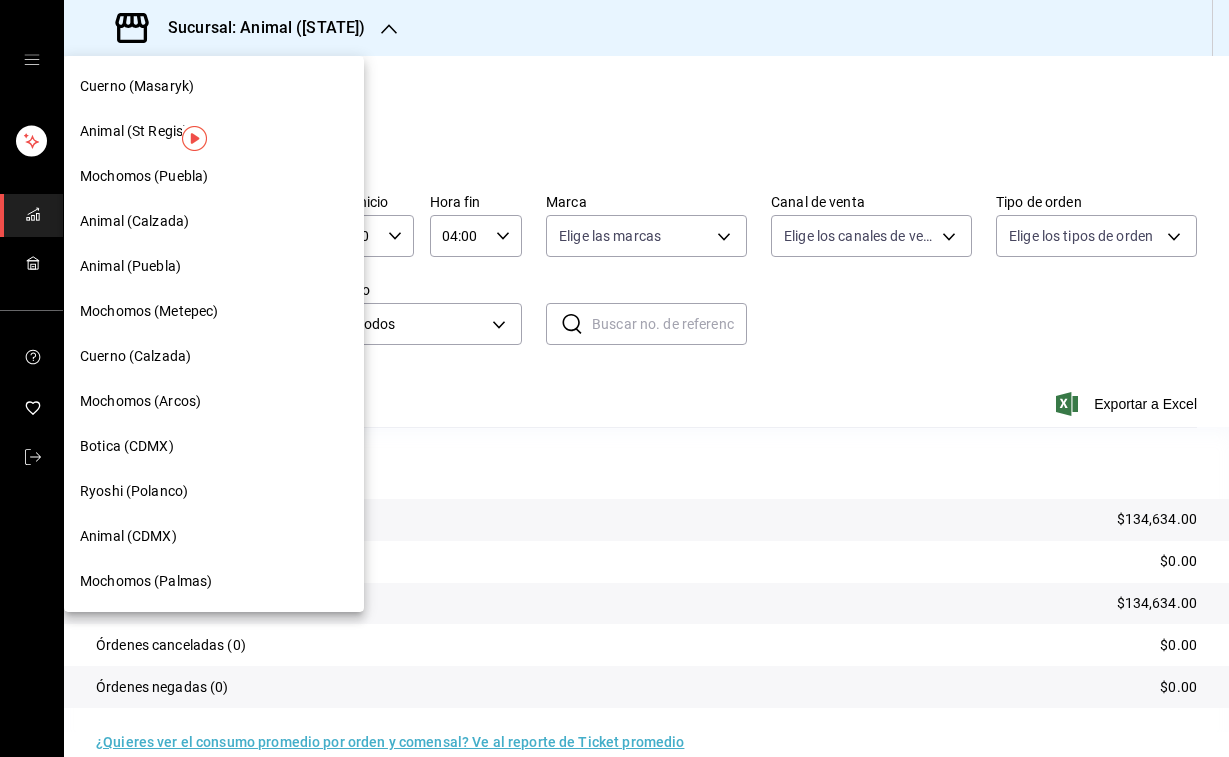 click on "Mochomos (Palmas)" at bounding box center (214, 581) 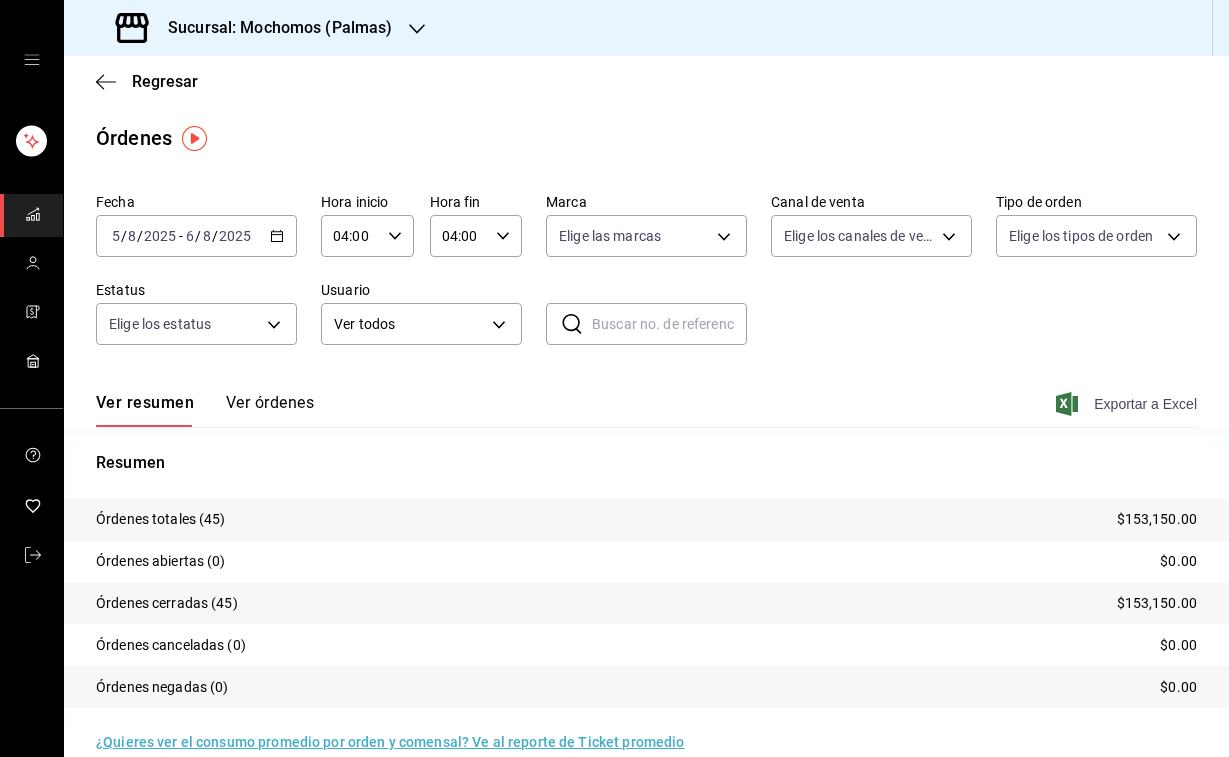 click on "Exportar a Excel" at bounding box center [1128, 404] 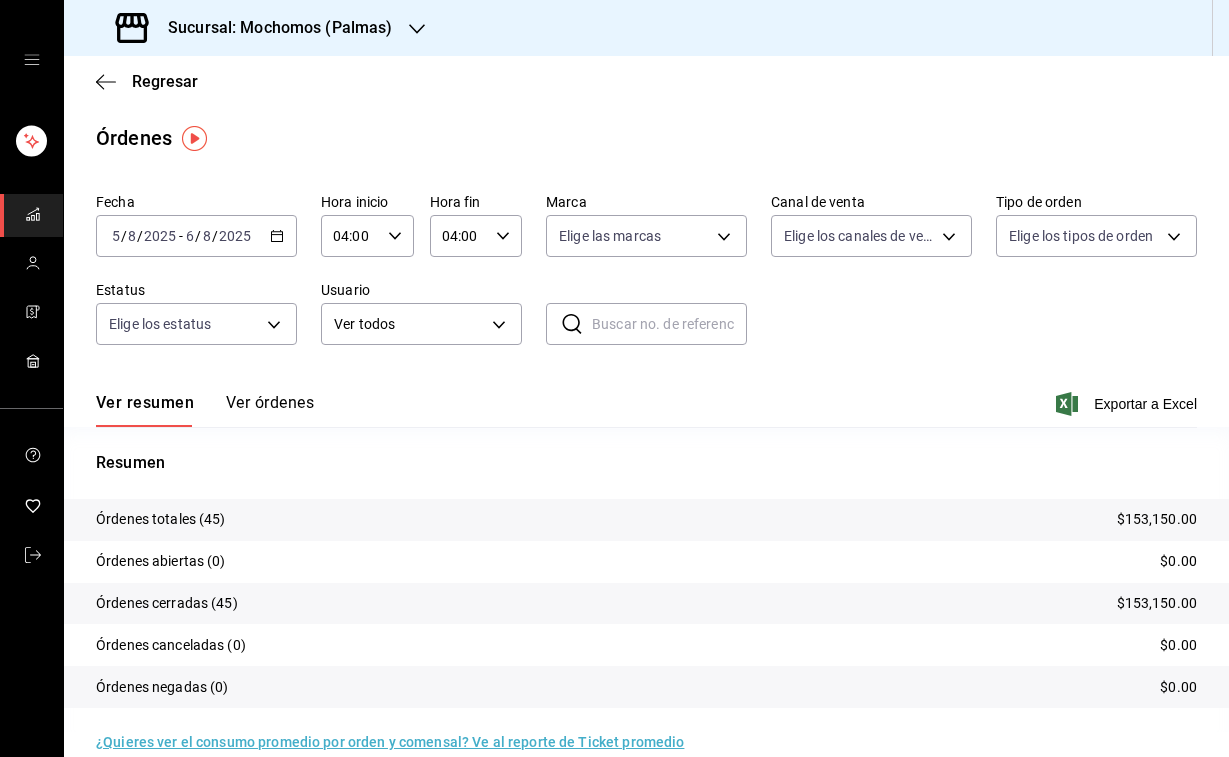 click on "Sucursal: Mochomos (Palmas)" at bounding box center [256, 28] 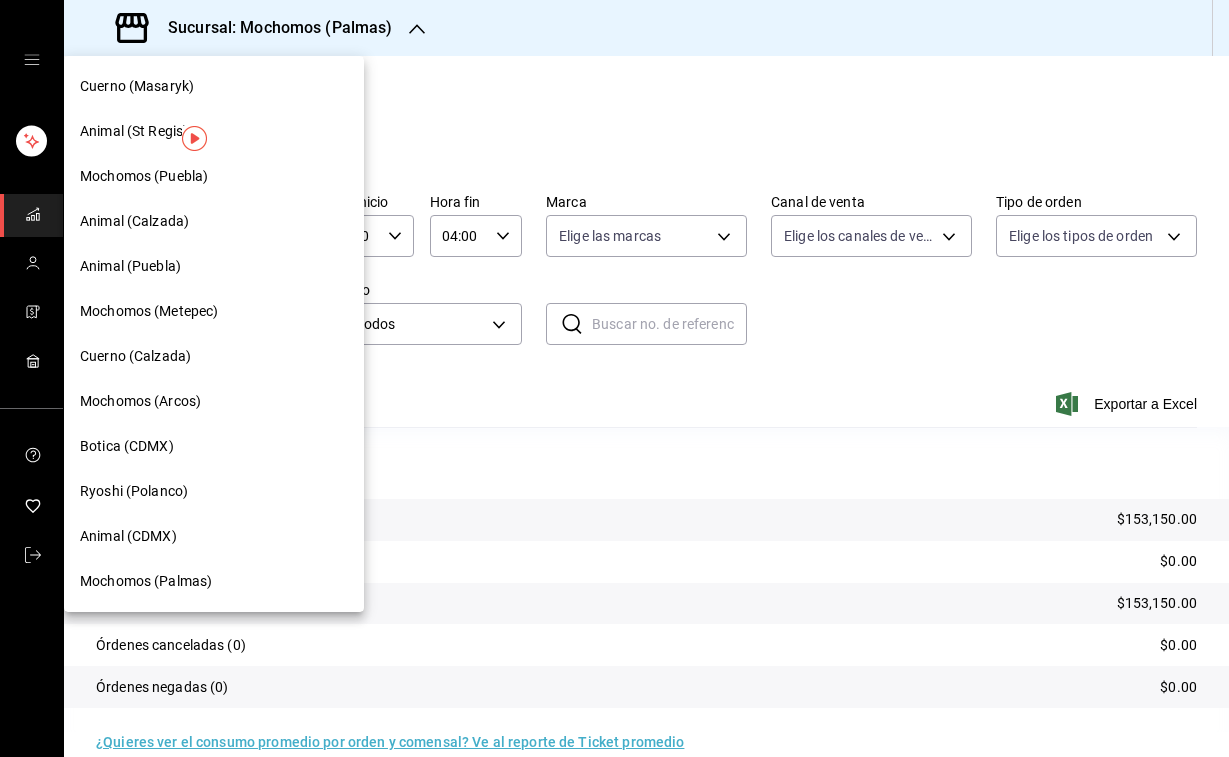 click on "Mochomos (Metepec)" at bounding box center [149, 311] 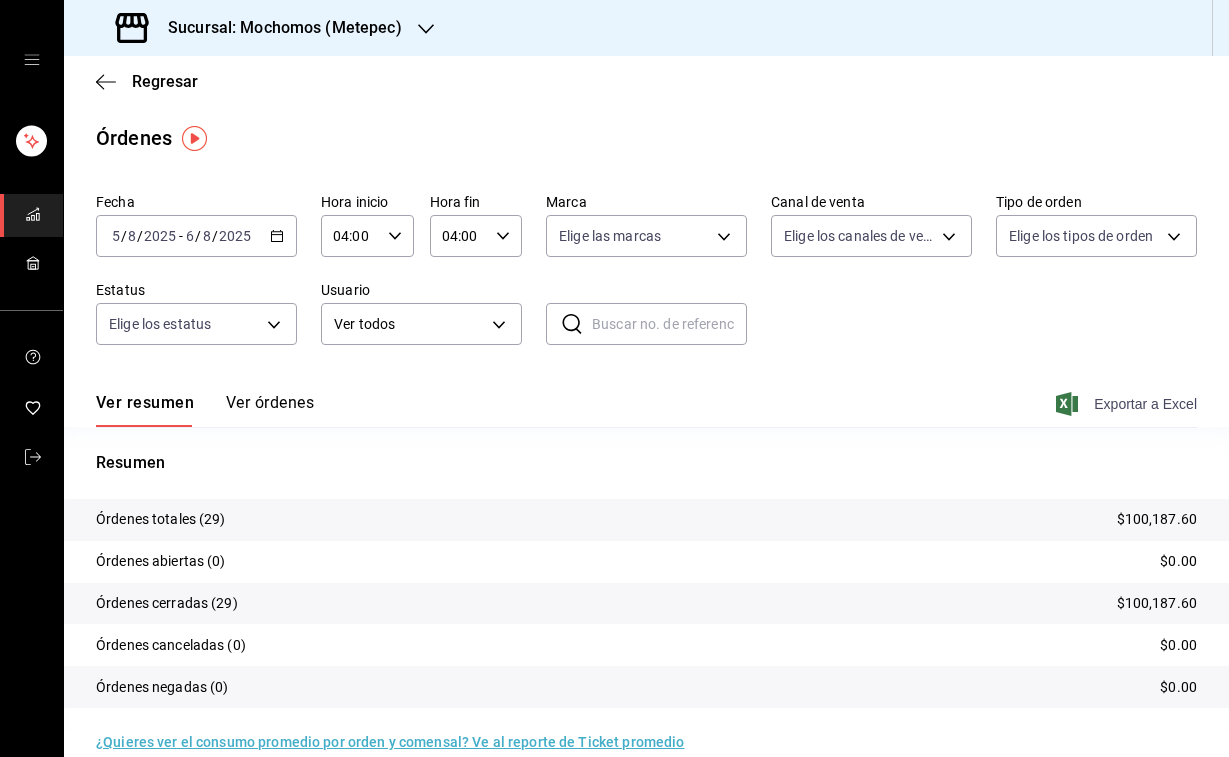 click 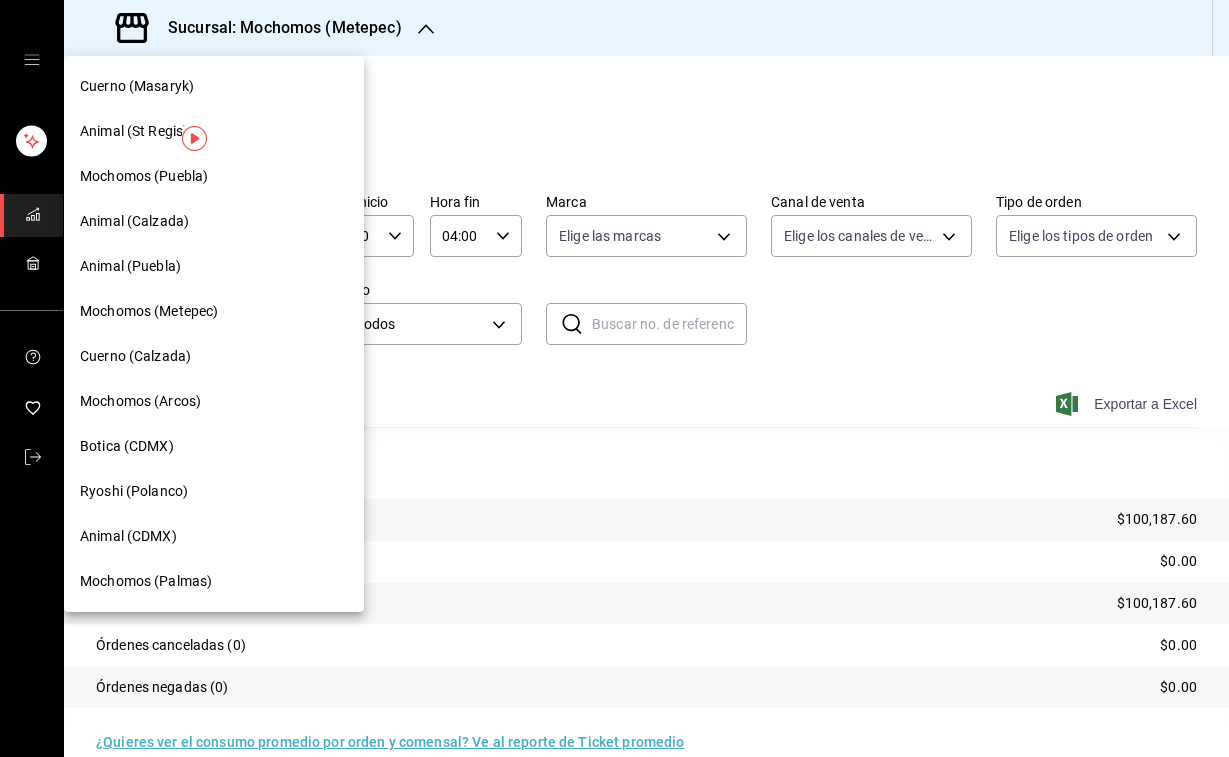 click on "Mochomos (Puebla)" at bounding box center (144, 176) 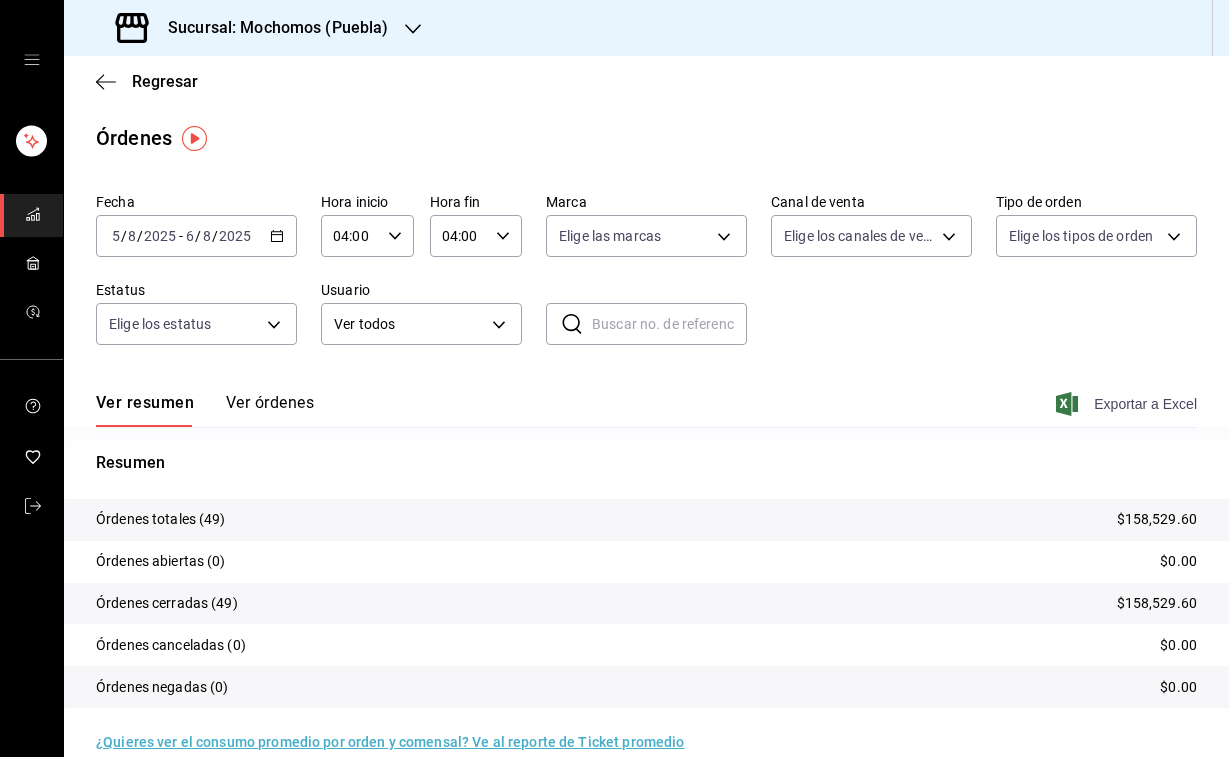 click 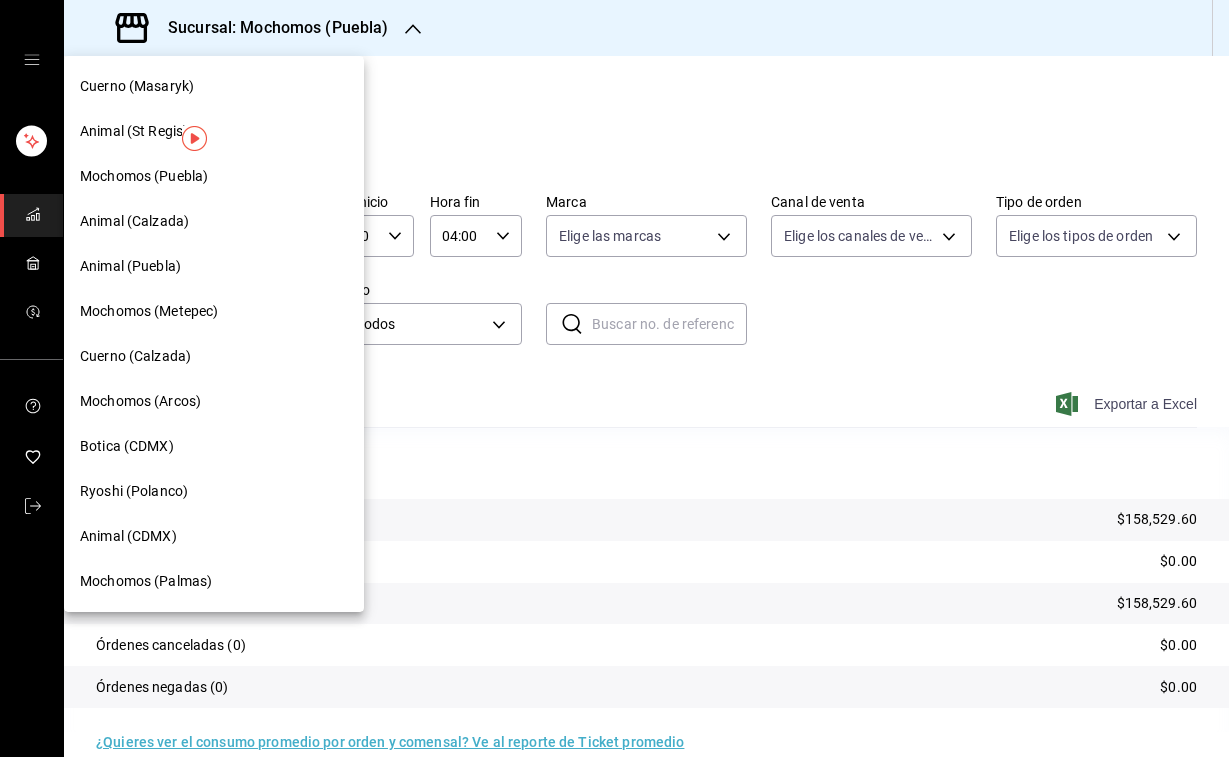 click on "Cuerno (Masaryk)" at bounding box center [214, 86] 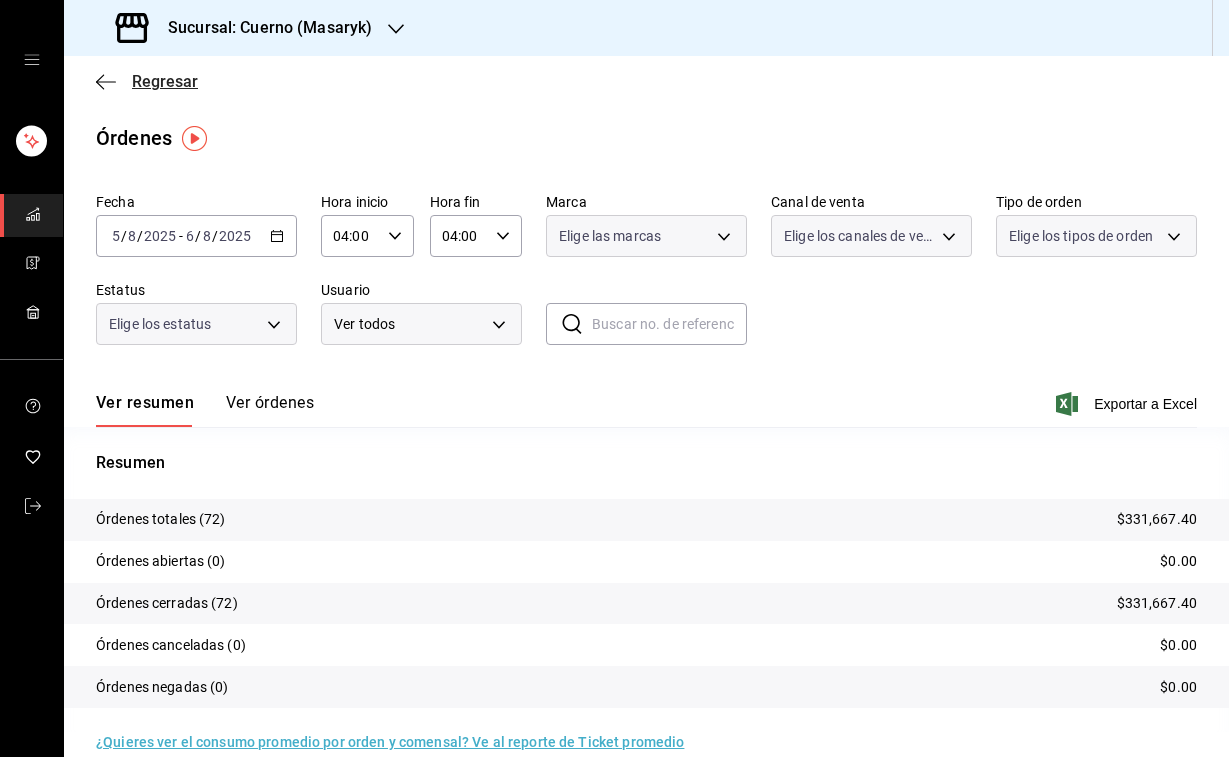 click 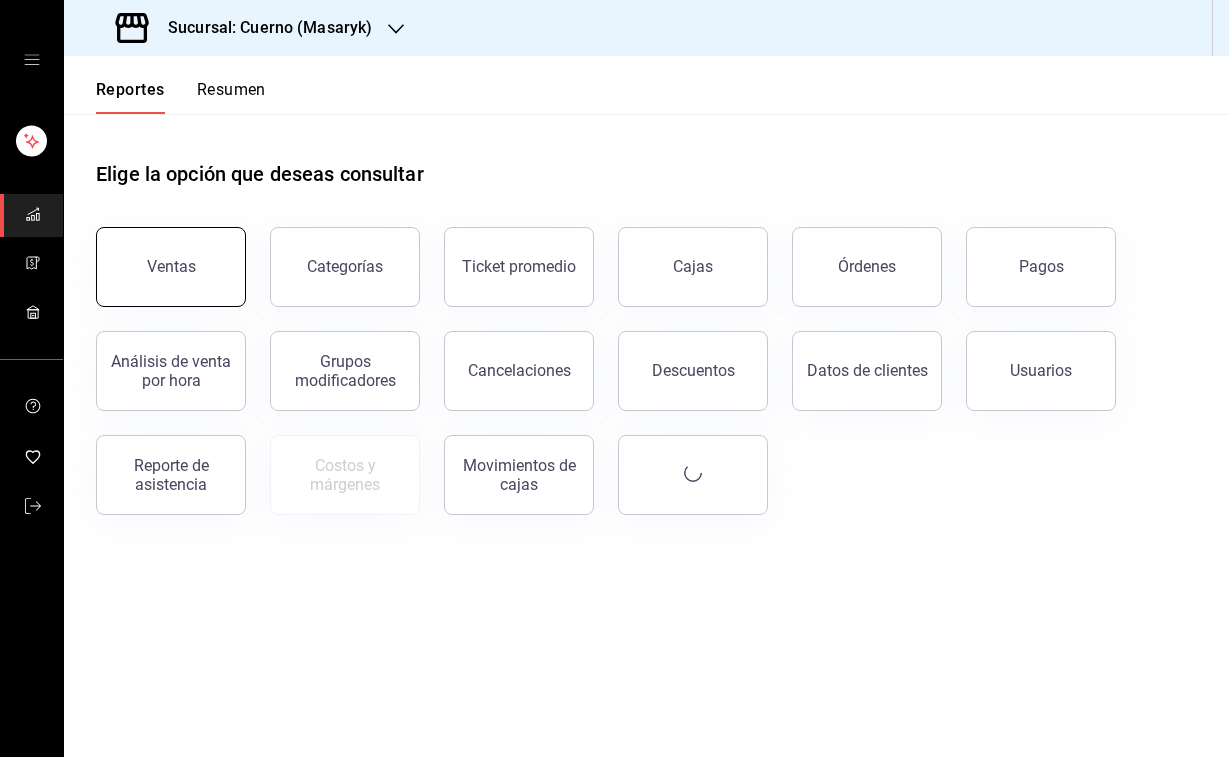 click on "Ventas" at bounding box center (171, 267) 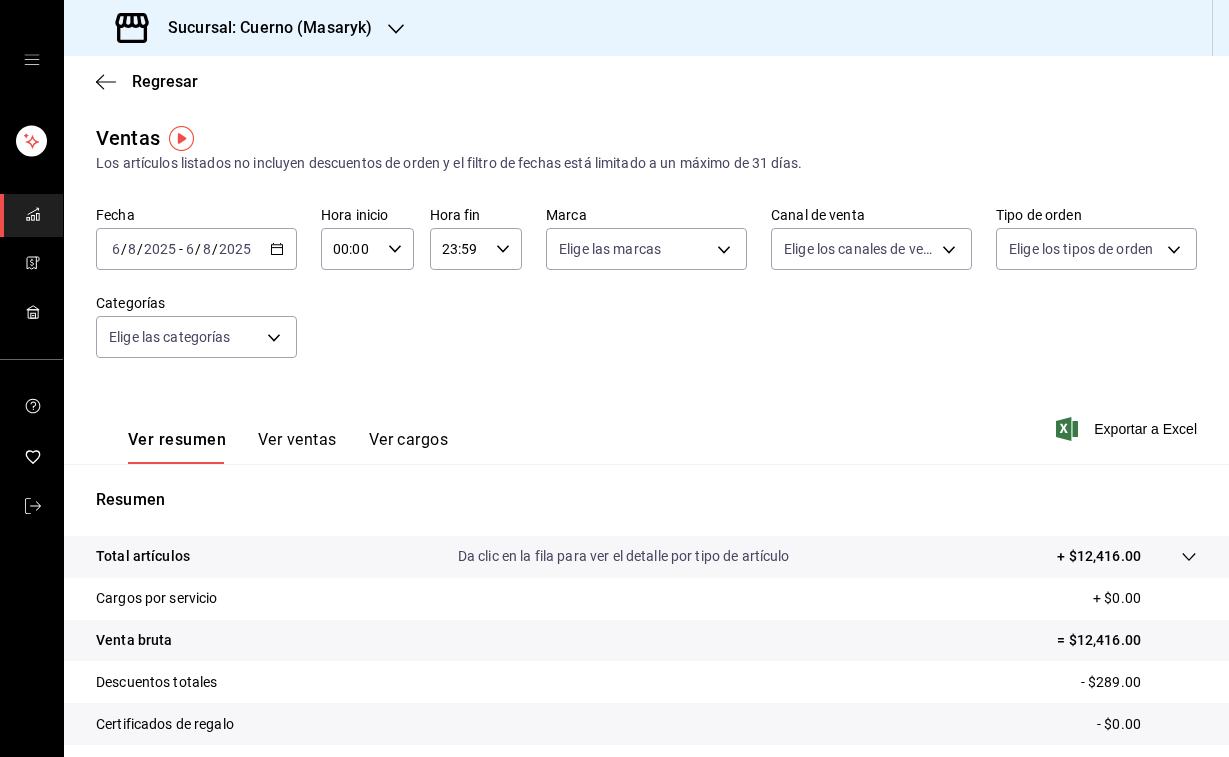 click on "00:00 Hora inicio" at bounding box center [367, 249] 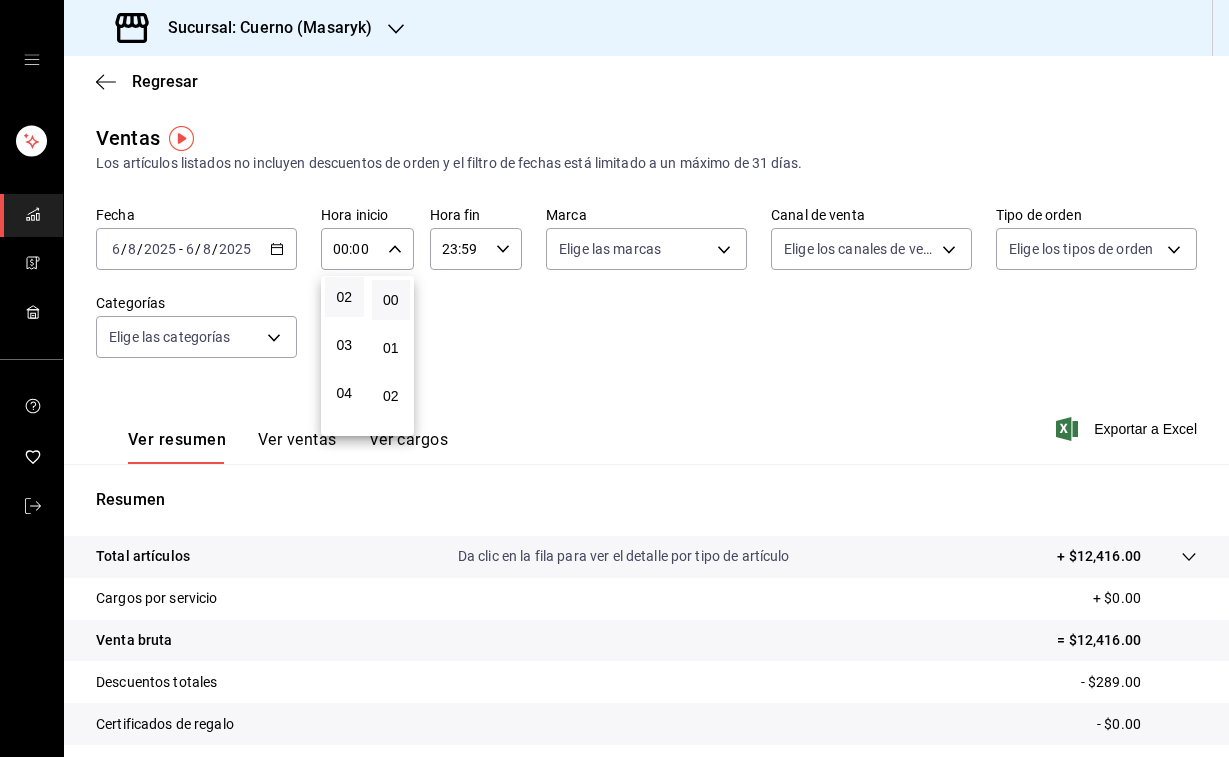 scroll, scrollTop: 106, scrollLeft: 0, axis: vertical 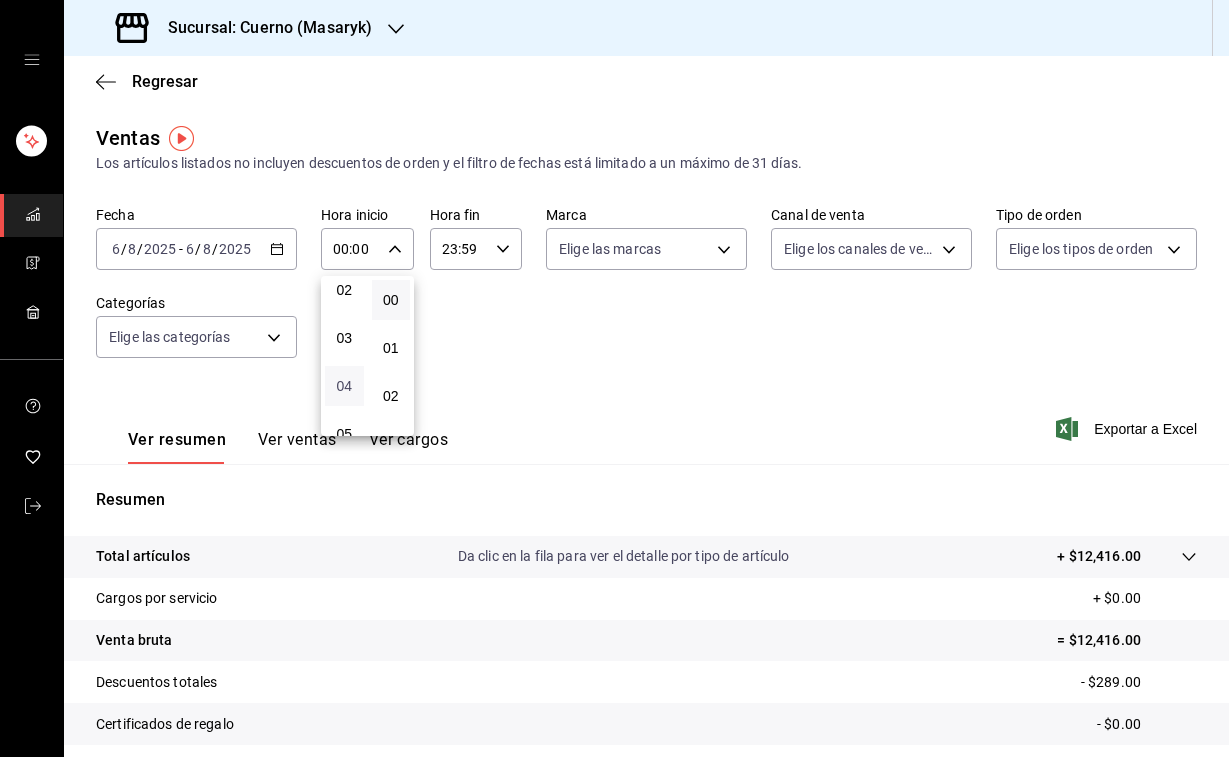click on "04" at bounding box center [344, 386] 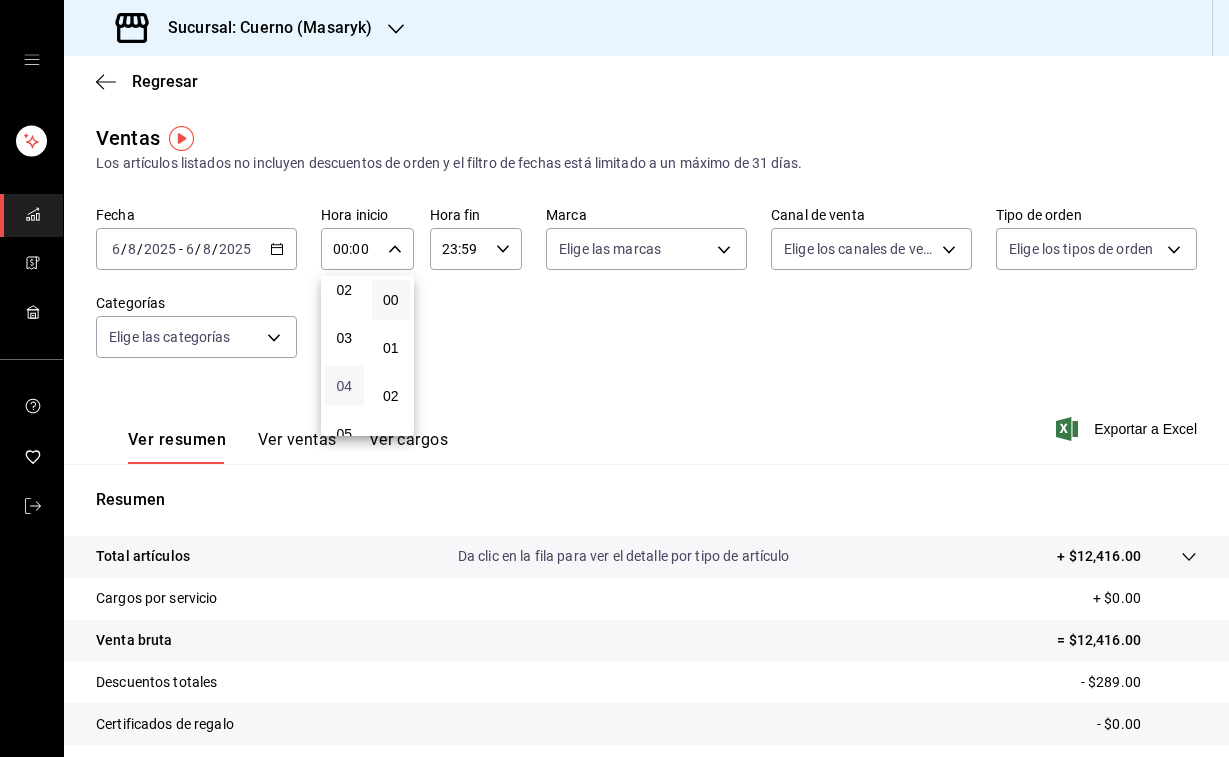 type on "04:00" 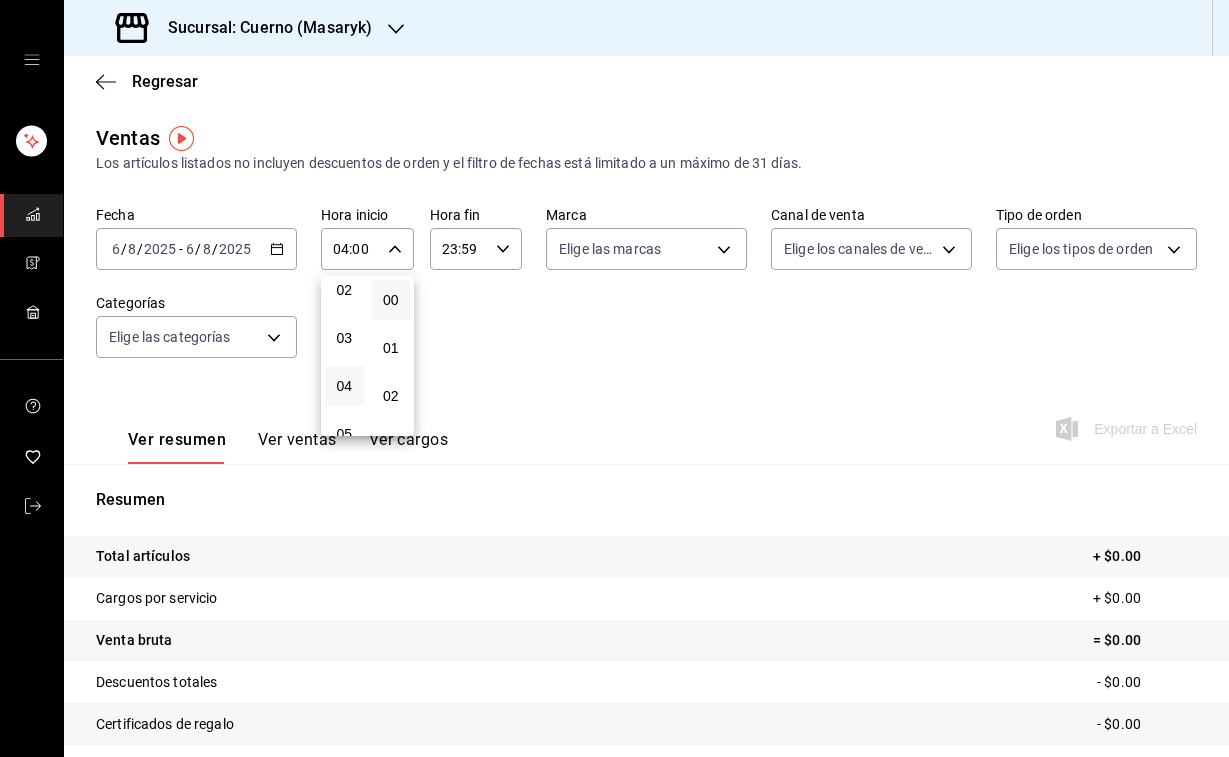 click at bounding box center (614, 378) 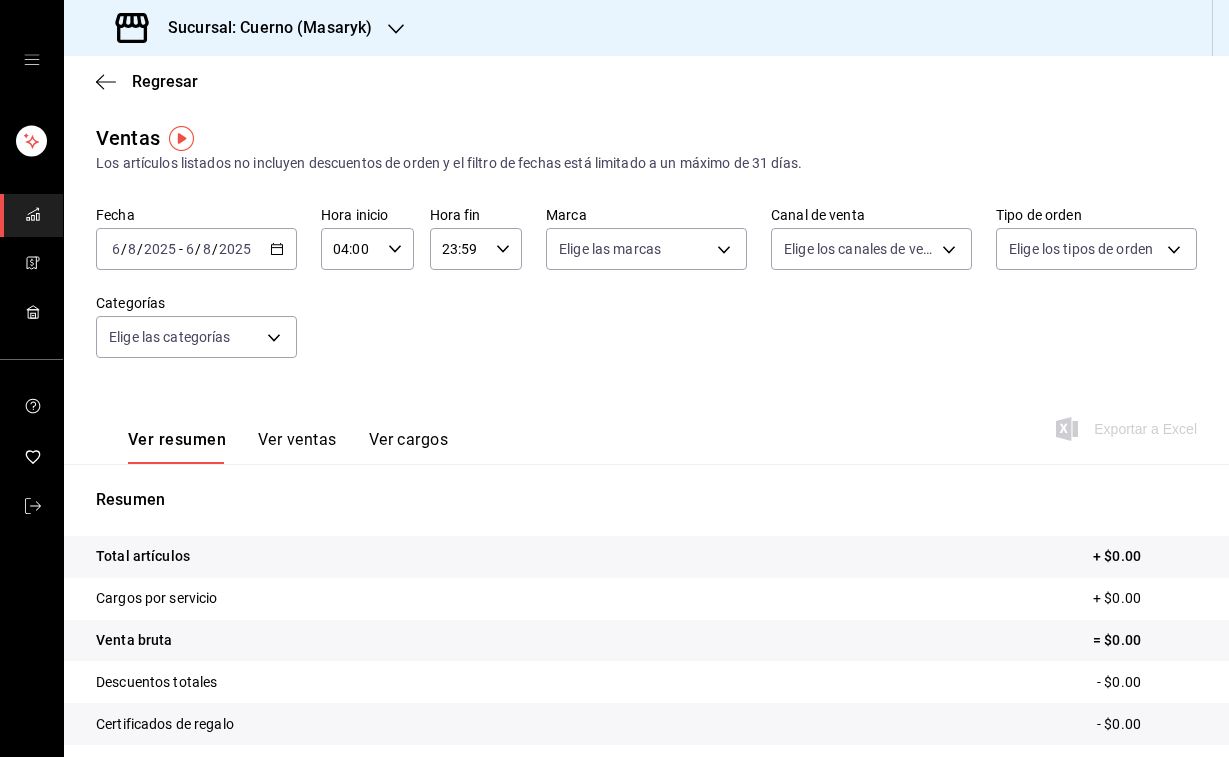 click on "23:59 Hora fin" at bounding box center [476, 249] 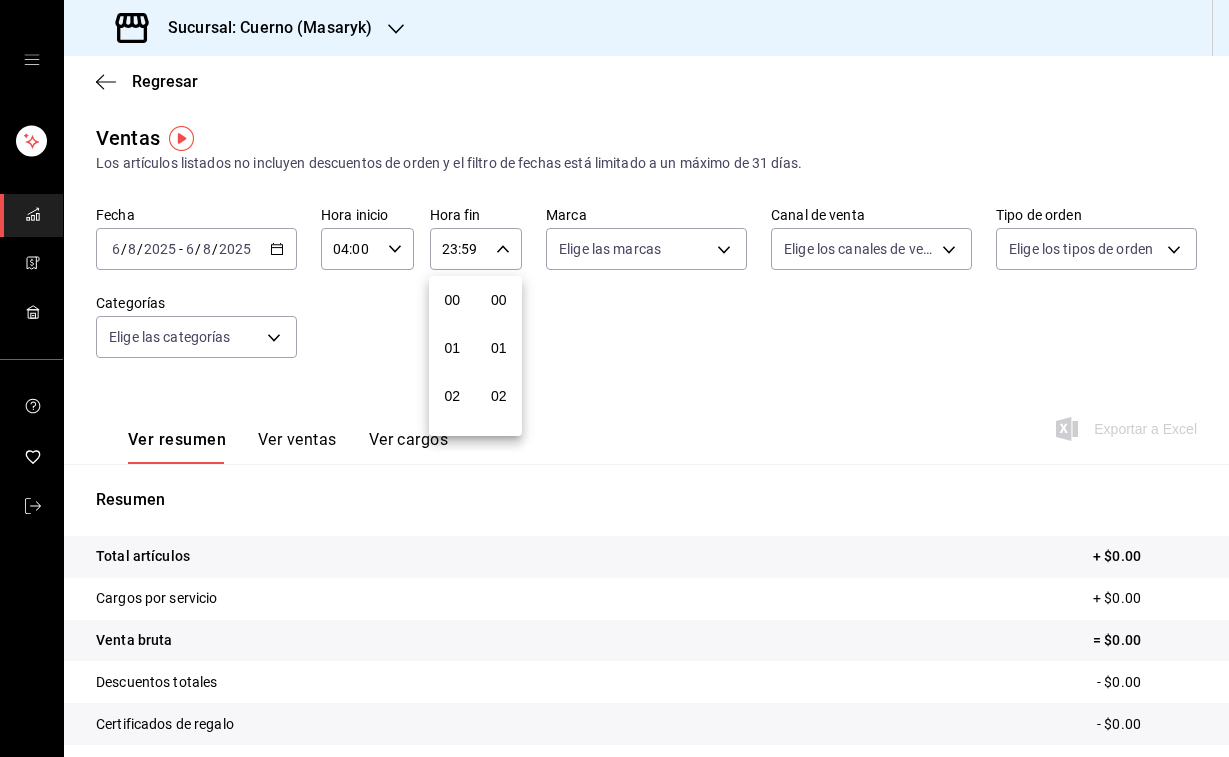 scroll, scrollTop: 1016, scrollLeft: 0, axis: vertical 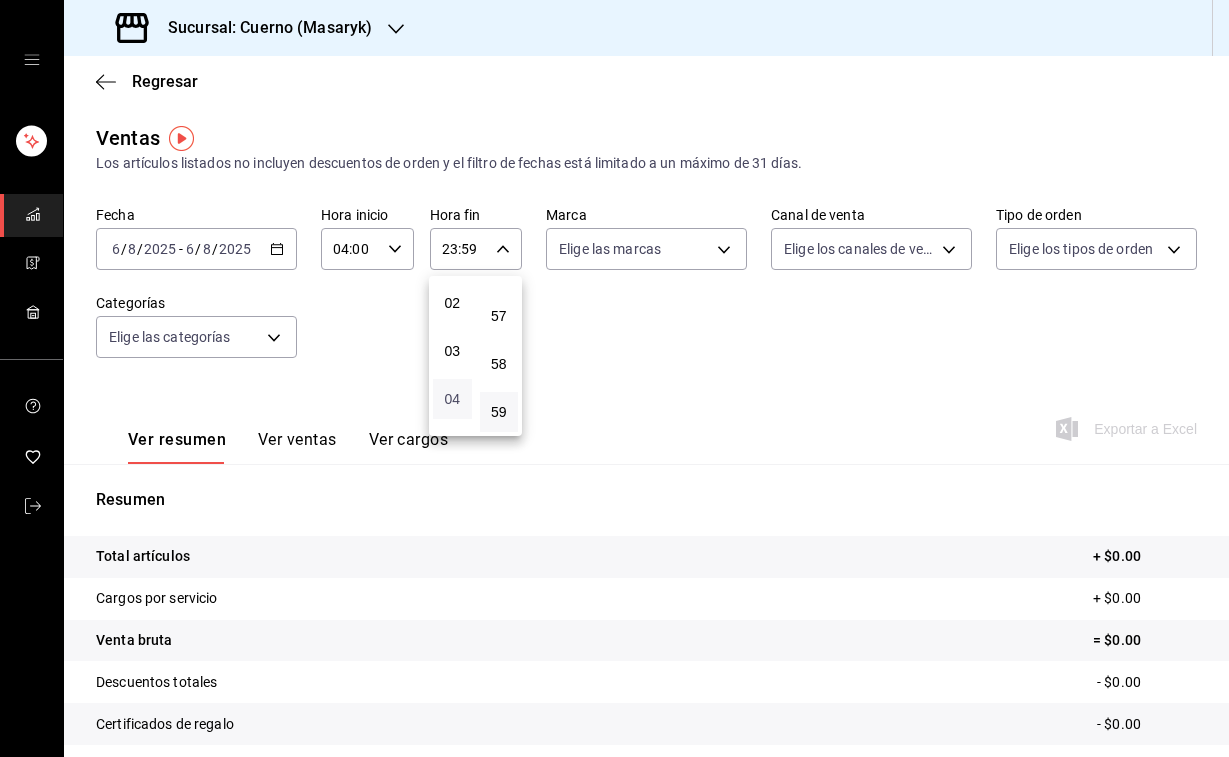 click on "04" at bounding box center (452, 399) 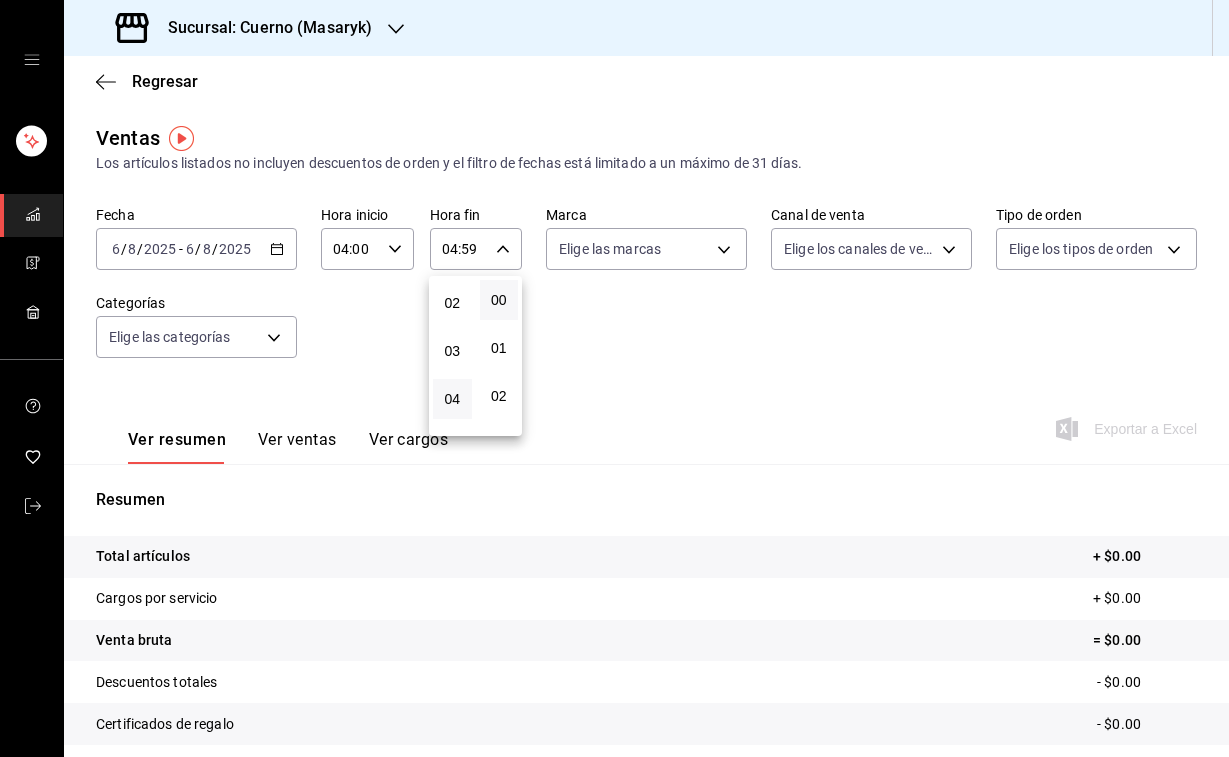 scroll, scrollTop: 0, scrollLeft: 0, axis: both 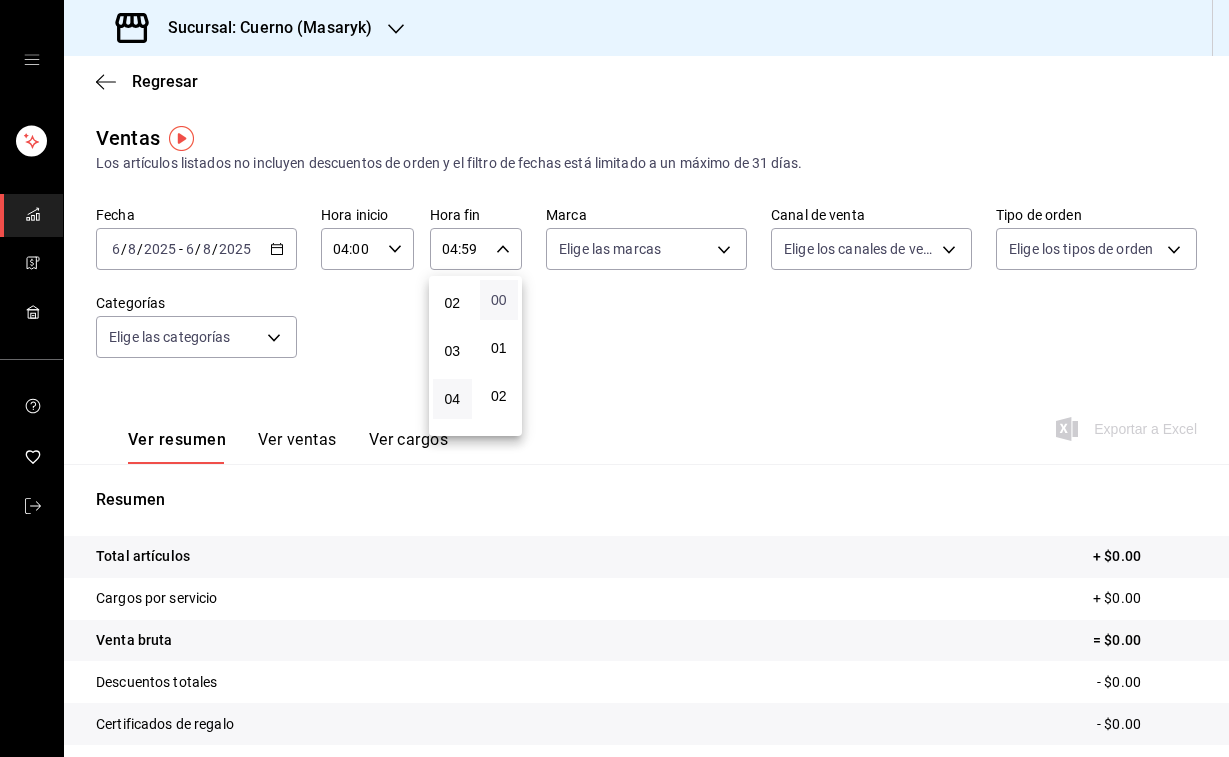 click on "00" at bounding box center [499, 300] 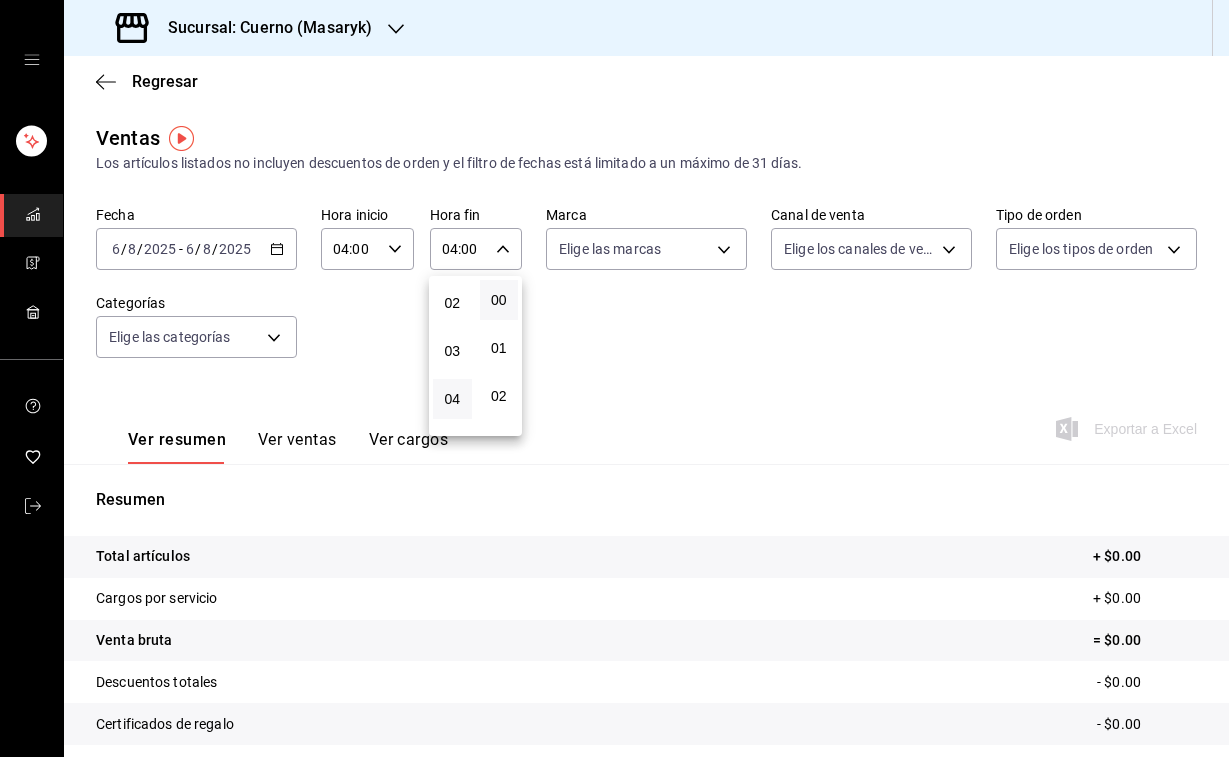 click at bounding box center (614, 378) 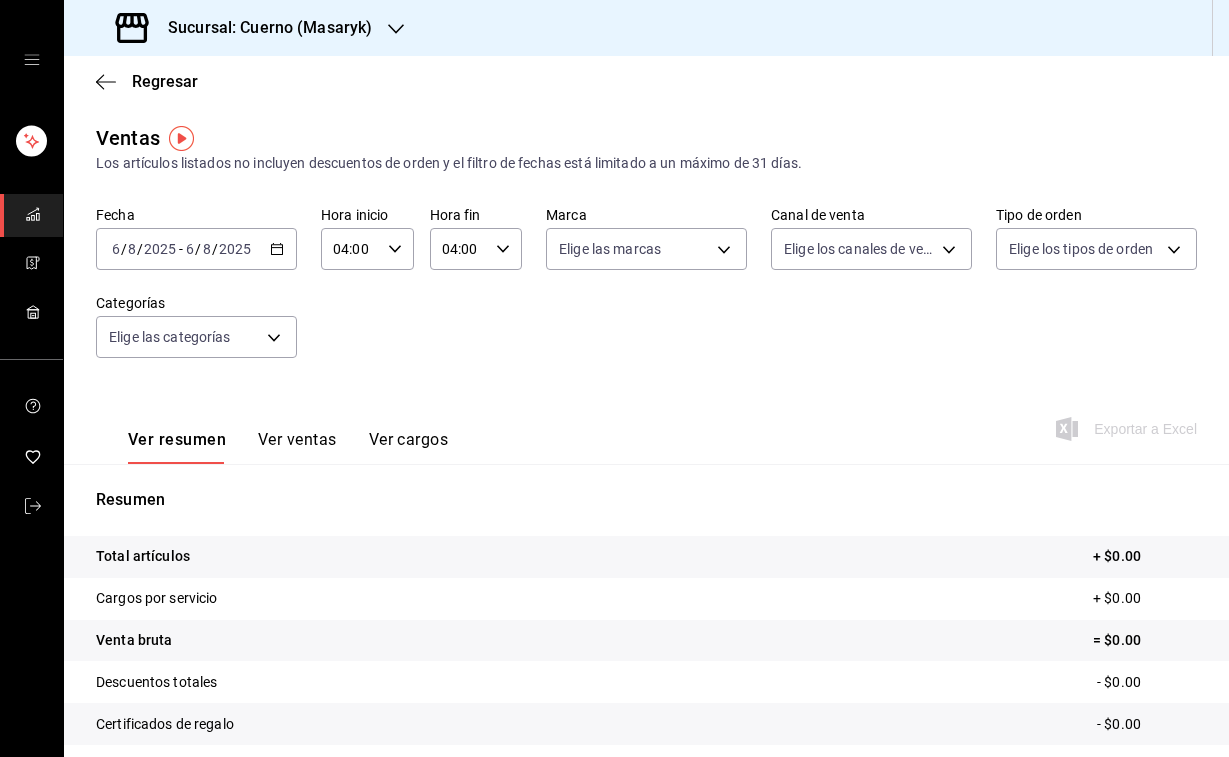 click on "[DATE] [NUMBER] / [NUMBER] / [DATE]" at bounding box center (218, 249) 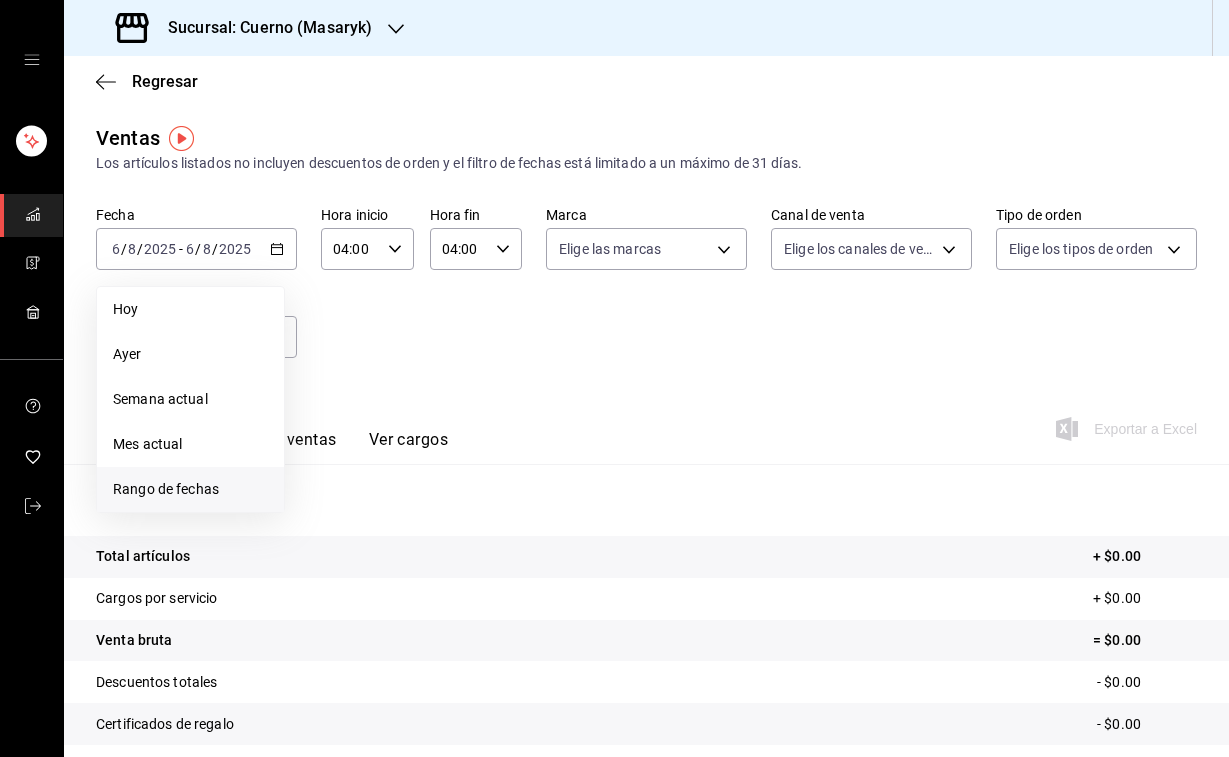click on "Rango de fechas" at bounding box center [190, 489] 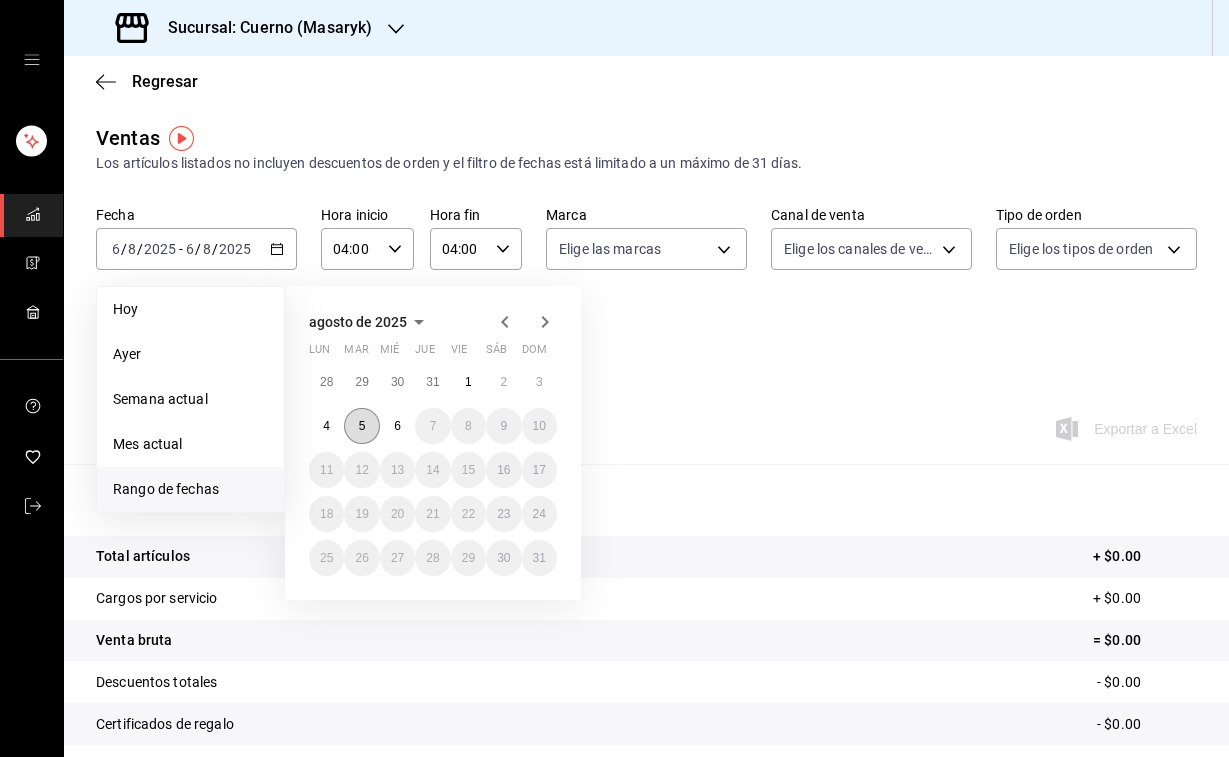 click on "5" at bounding box center (362, 426) 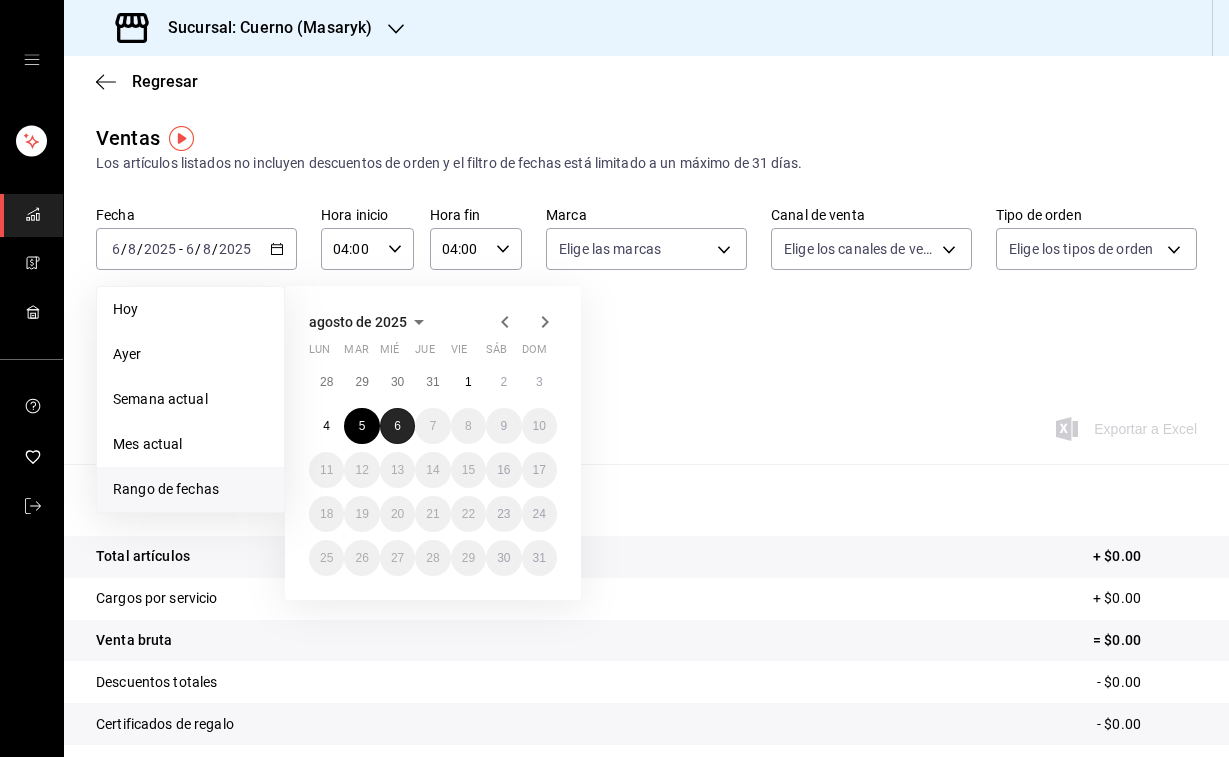 click on "6" at bounding box center (397, 426) 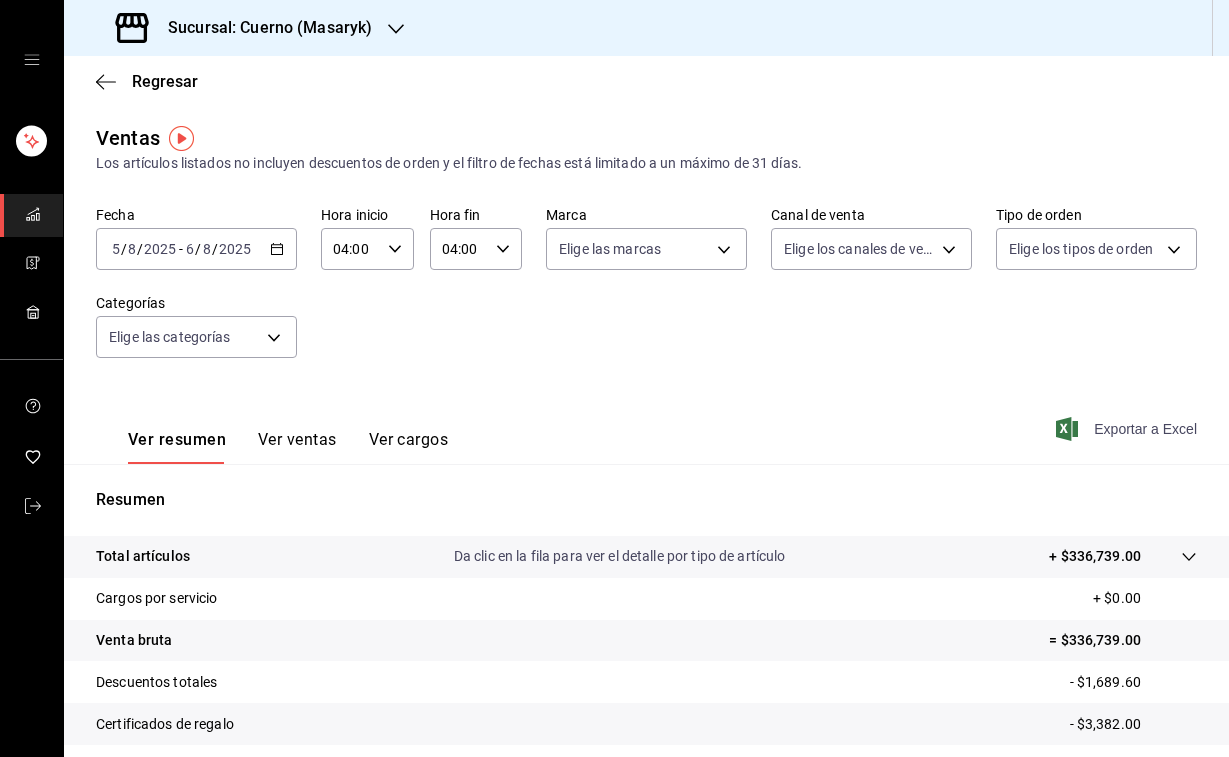 click on "Exportar a Excel" at bounding box center [1128, 429] 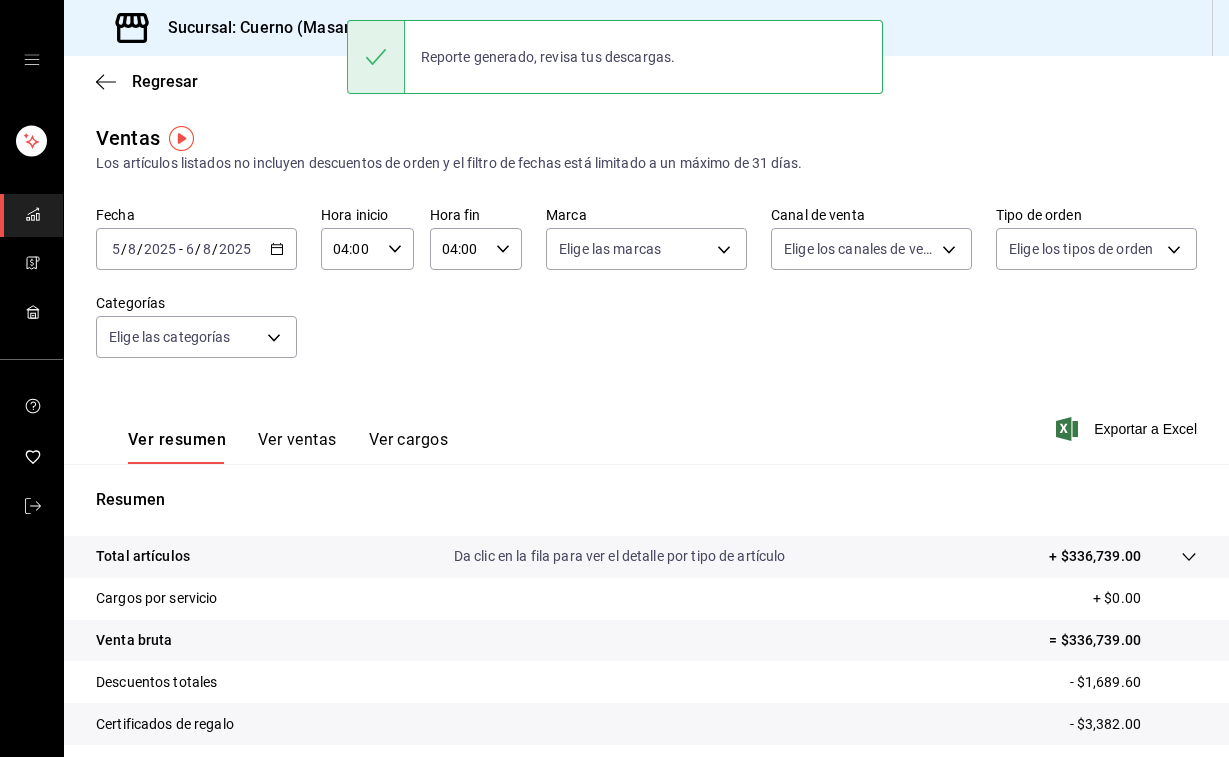 click on "Sucursal: Cuerno (Masaryk)" at bounding box center [262, 28] 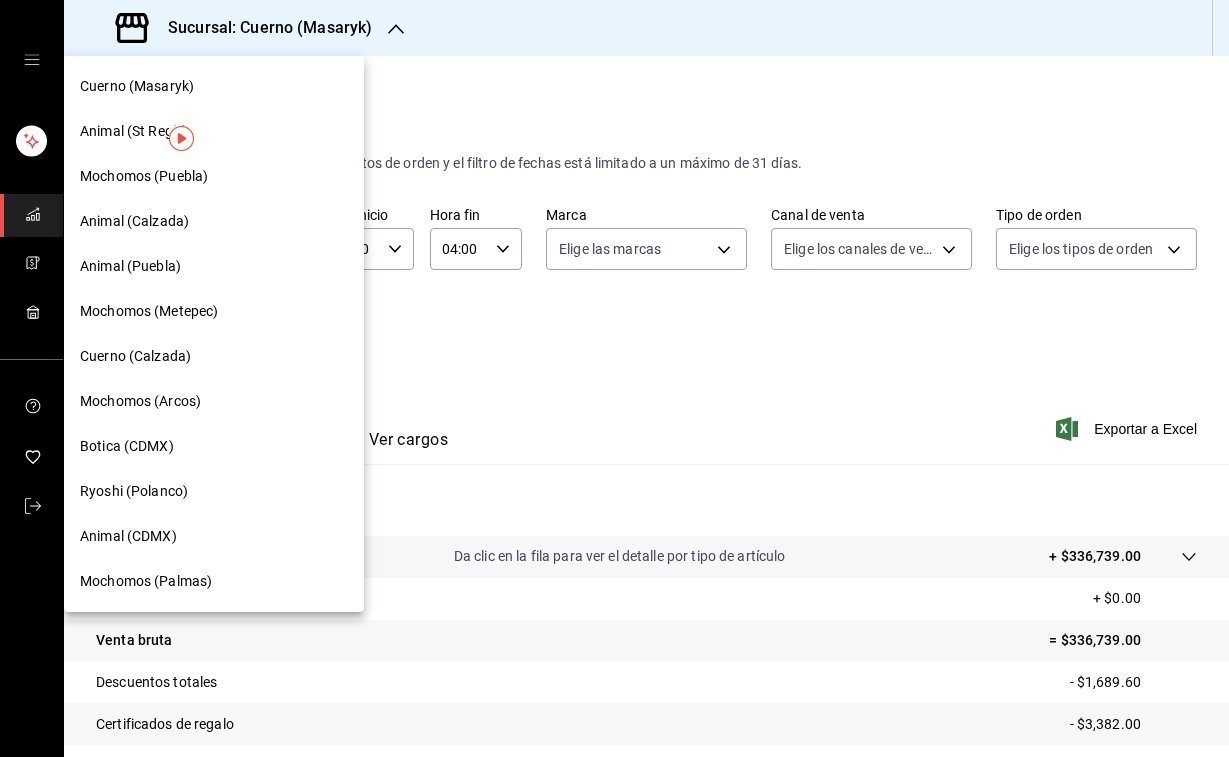 click on "Animal (CDMX)" at bounding box center [128, 536] 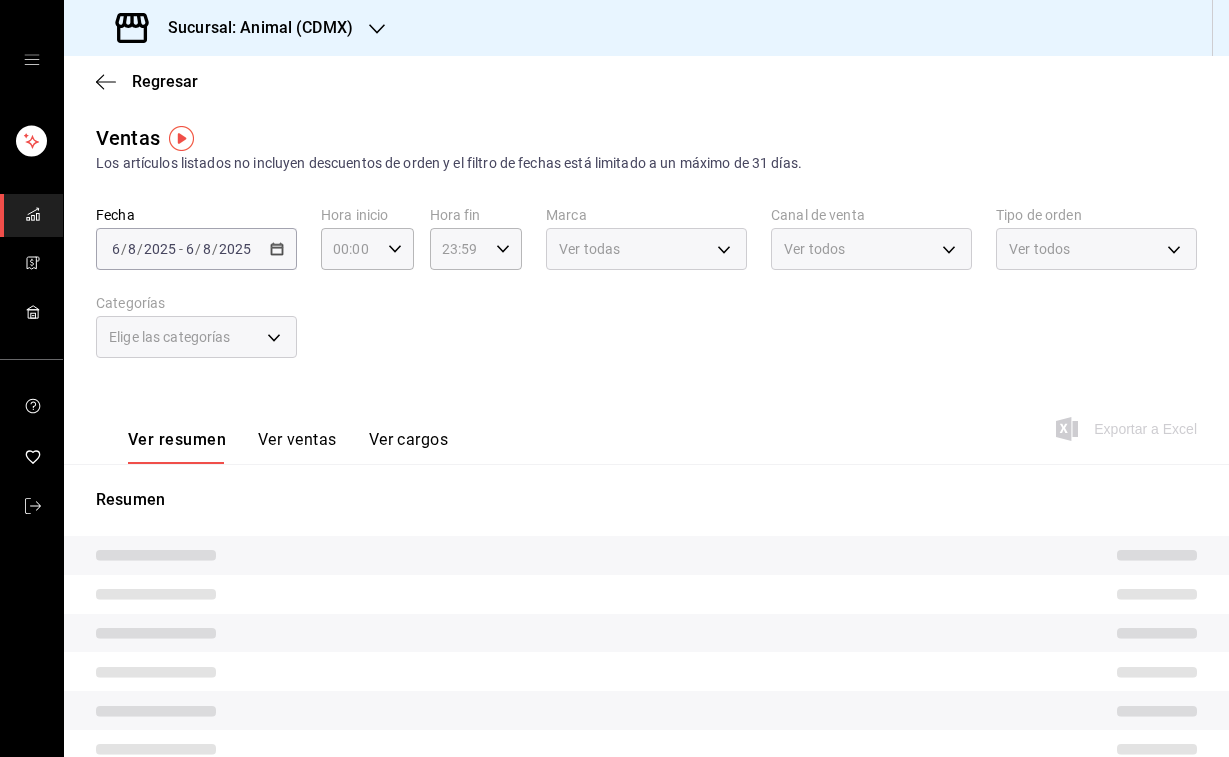 type on "04:00" 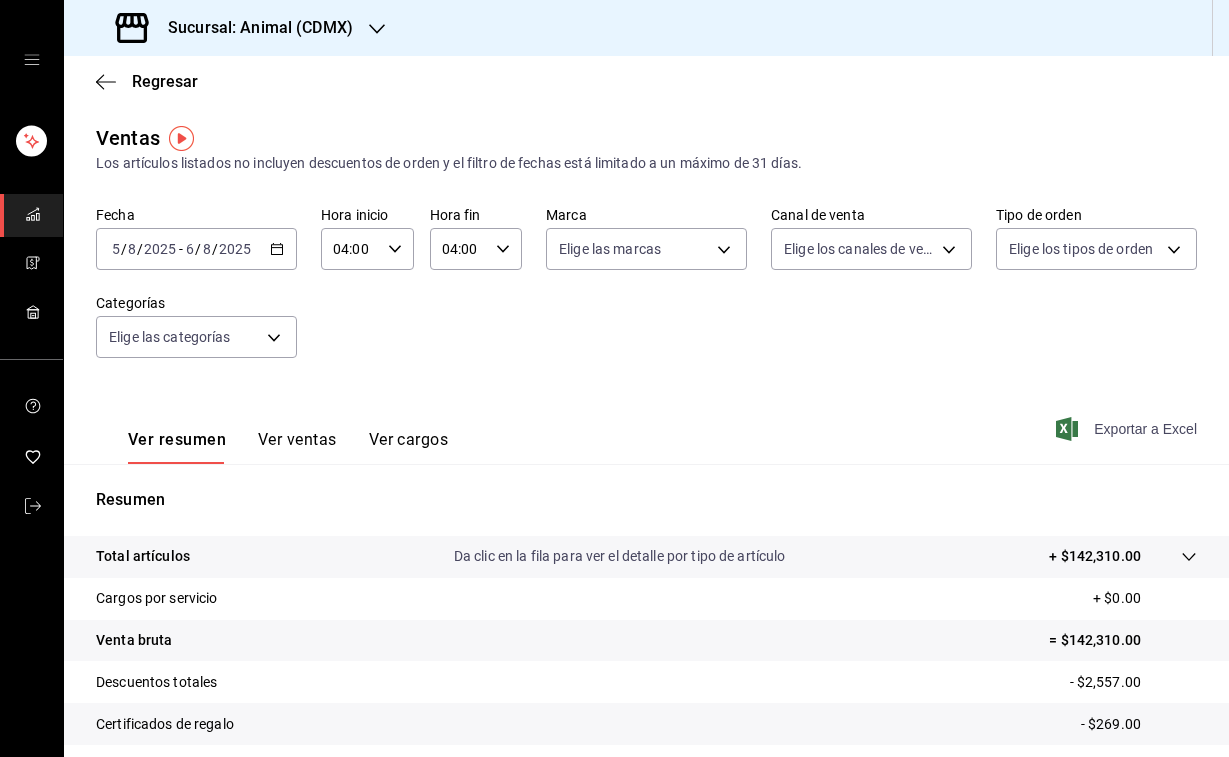 click 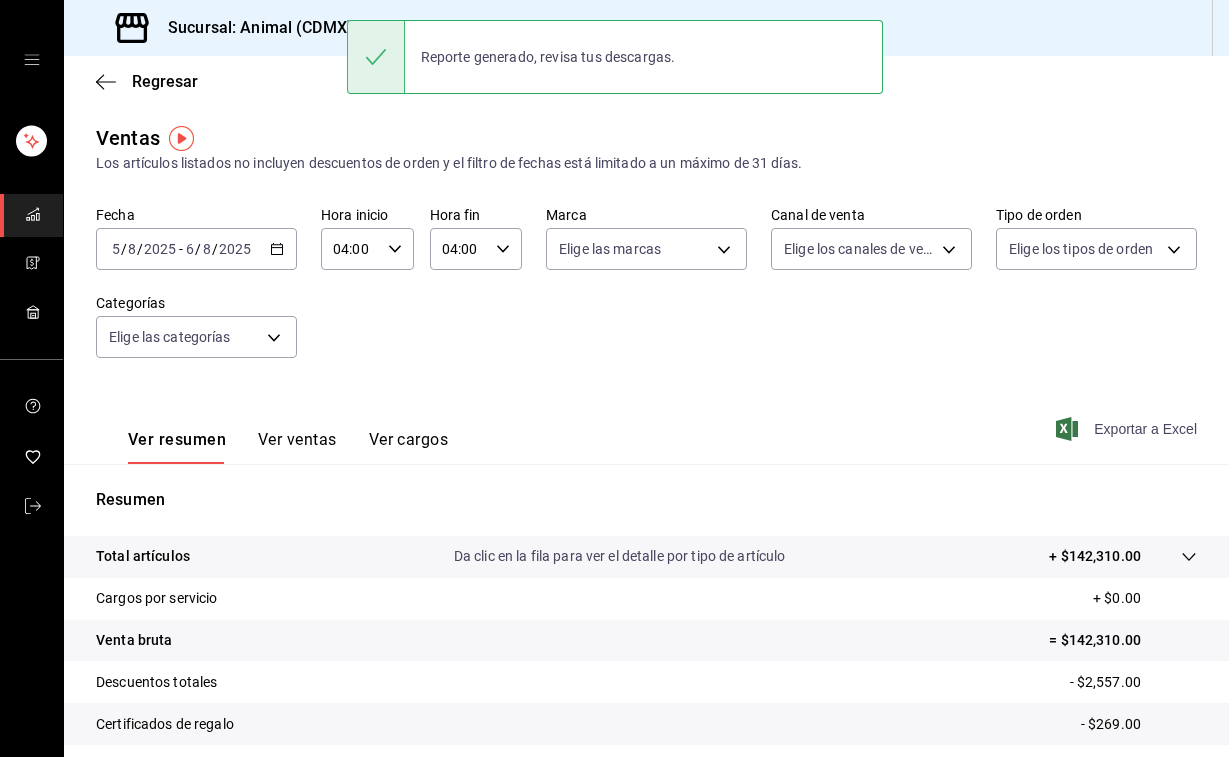 click on "Sucursal: Animal (CDMX)" at bounding box center (252, 28) 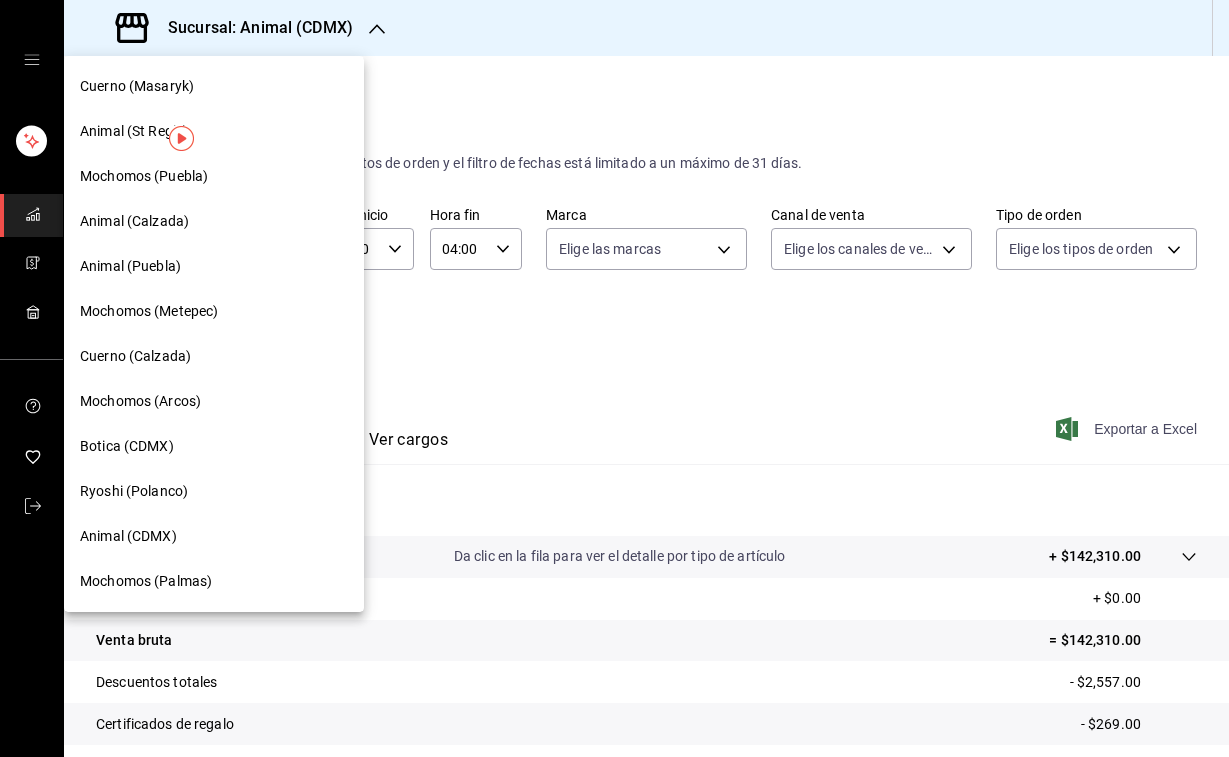 click on "Animal (St Regis)" at bounding box center [134, 131] 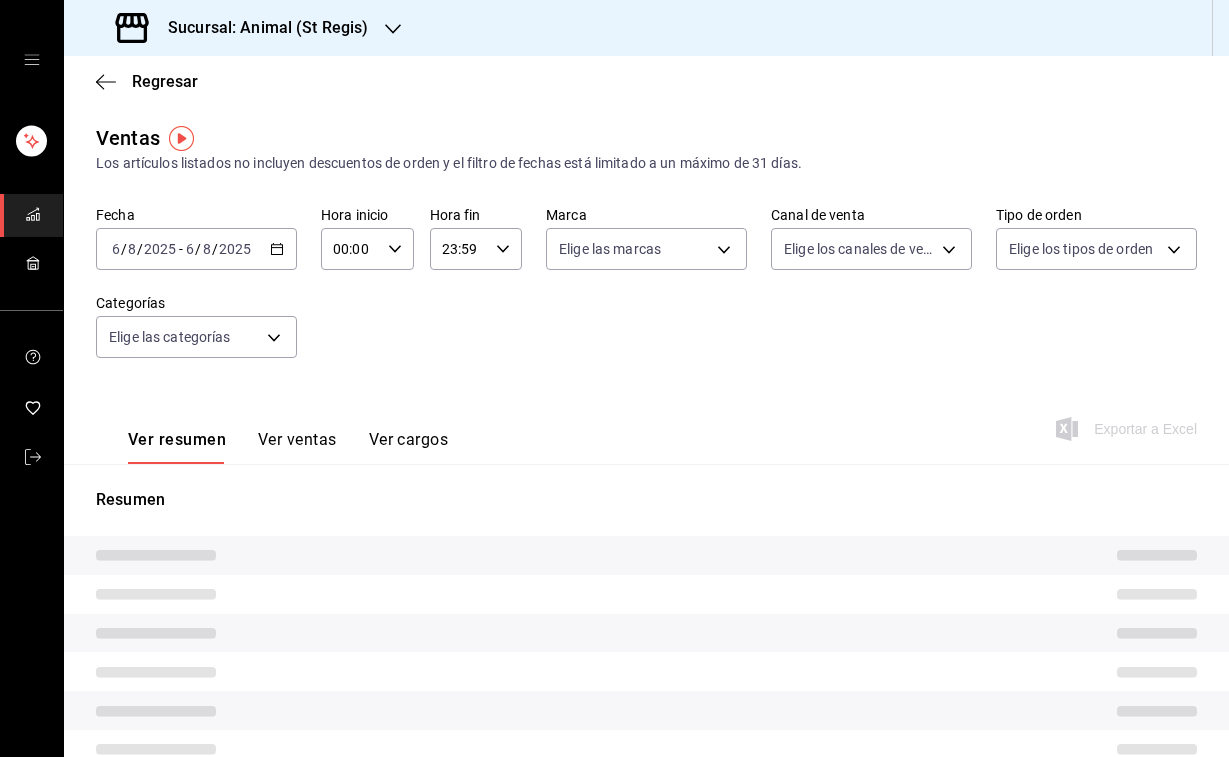 type on "04:00" 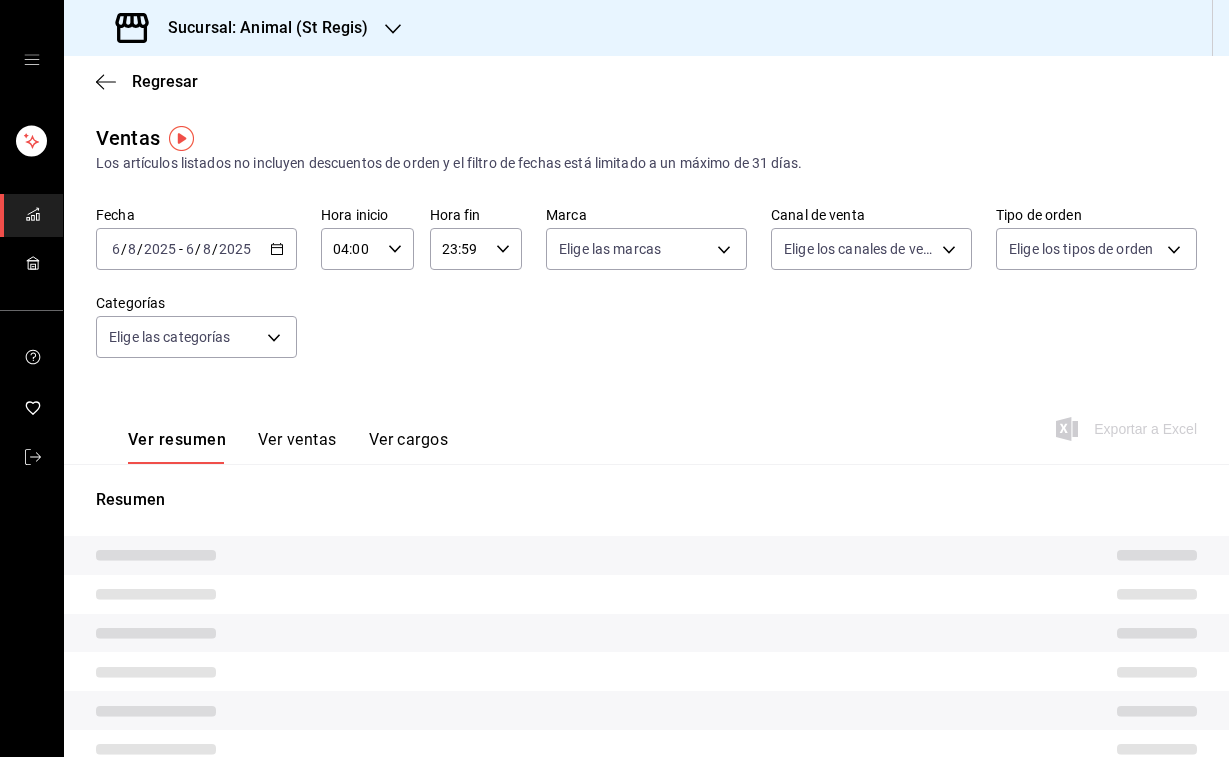 type on "04:00" 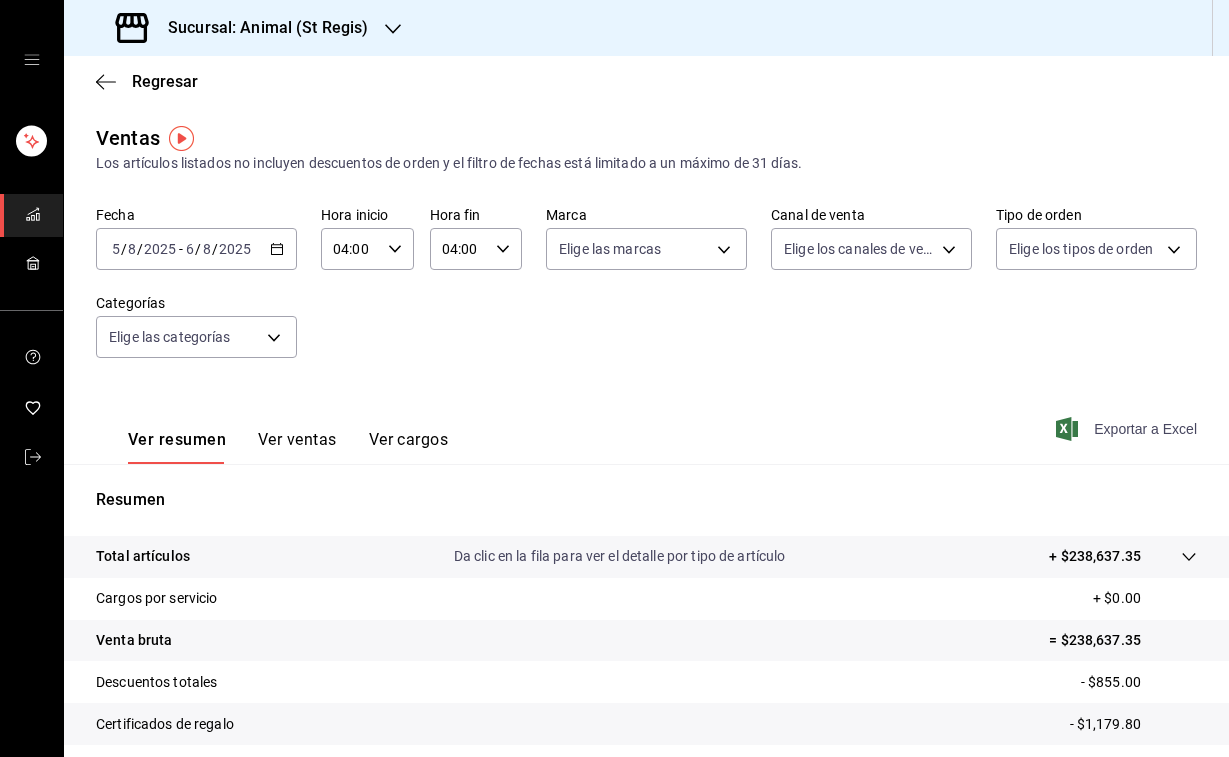 click 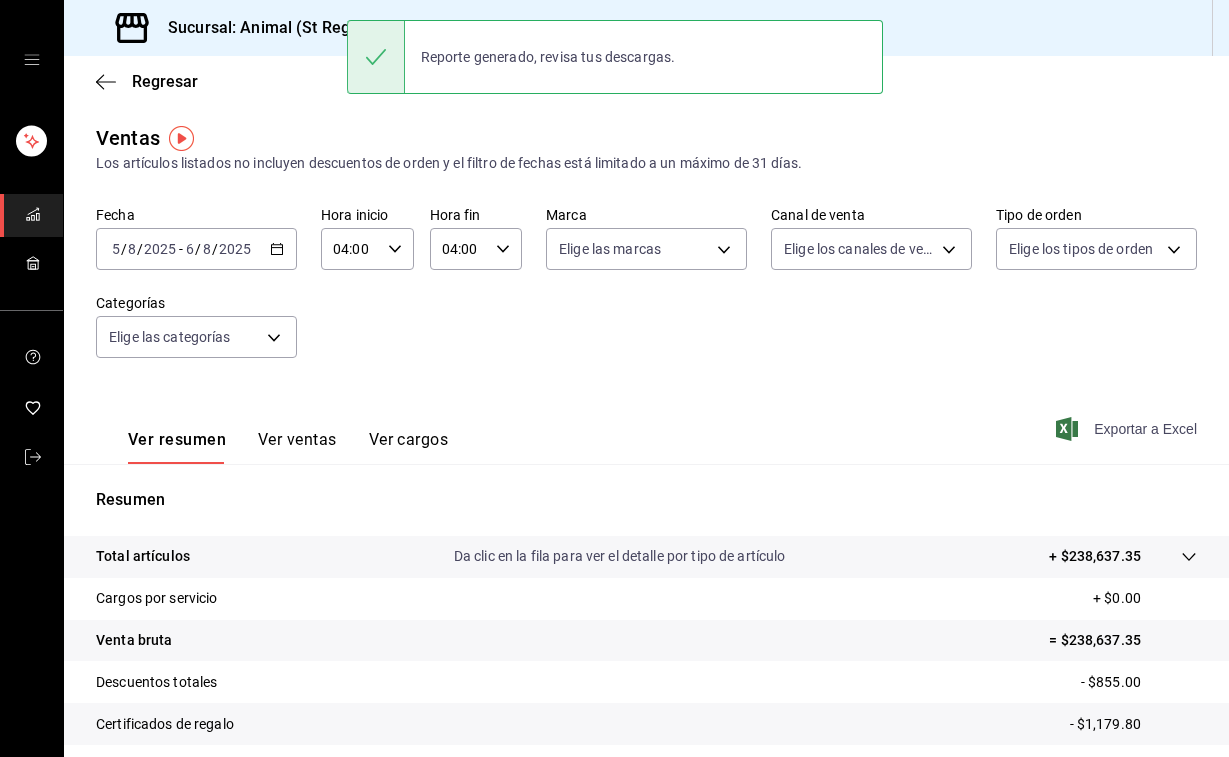 click on "Sucursal: Animal (St Regis)" at bounding box center [244, 28] 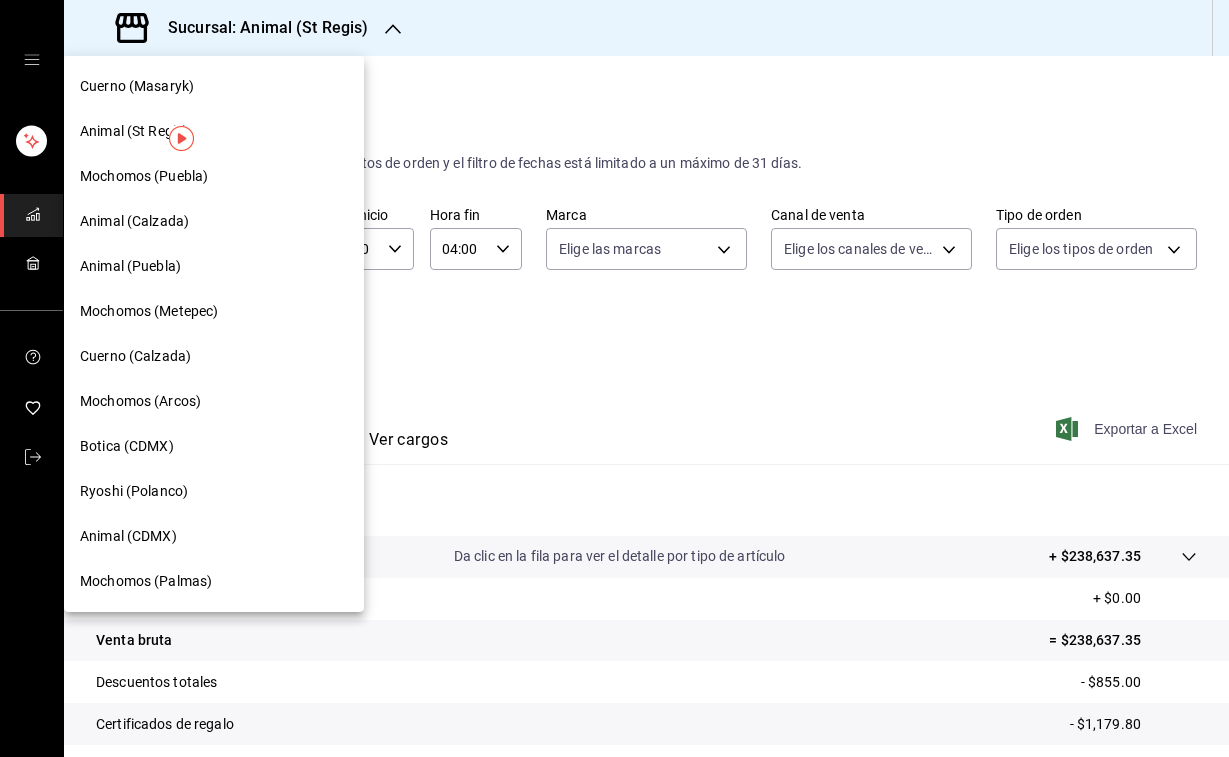 click on "Animal (Puebla)" at bounding box center [130, 266] 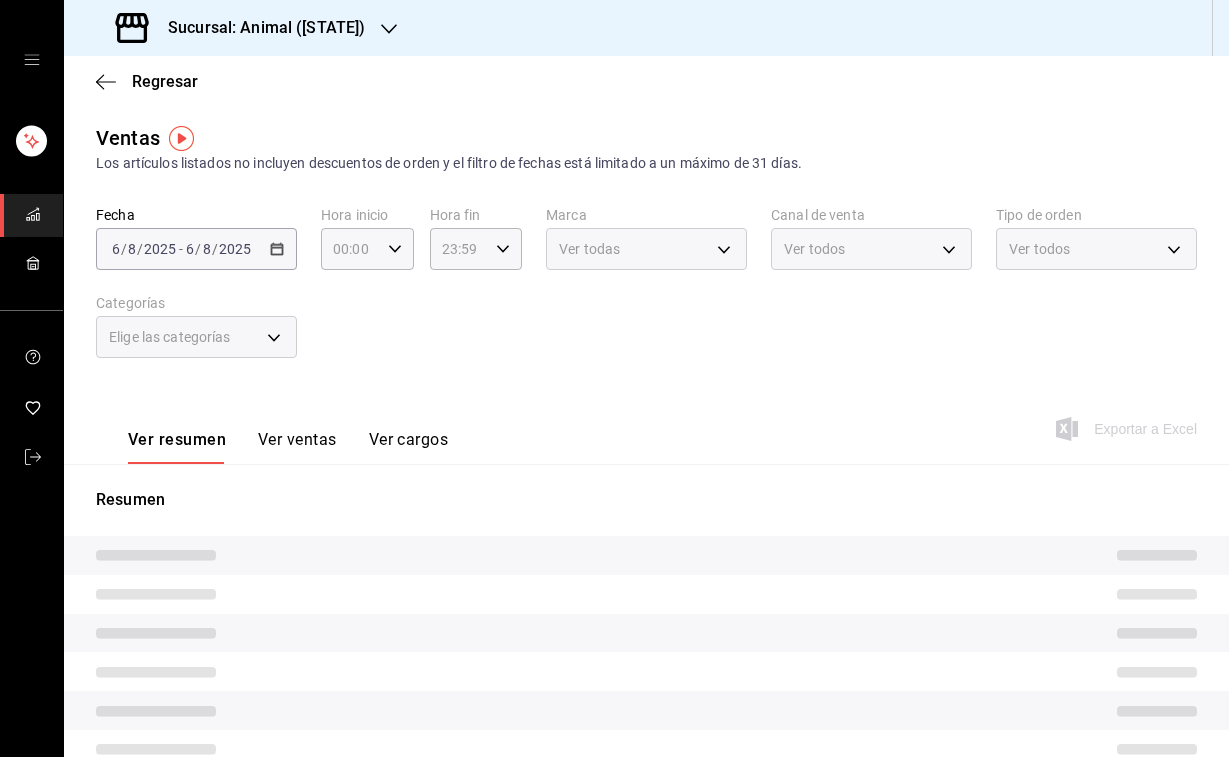 type on "04:00" 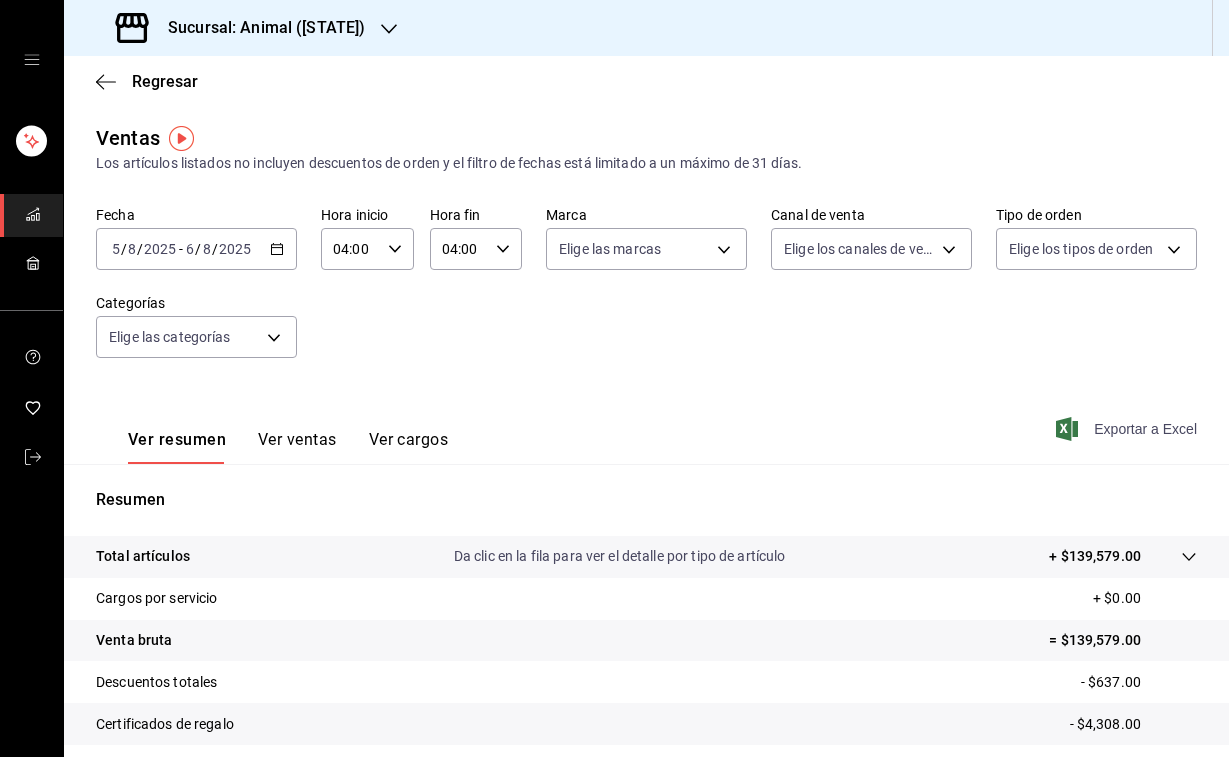 click on "Exportar a Excel" at bounding box center [1128, 429] 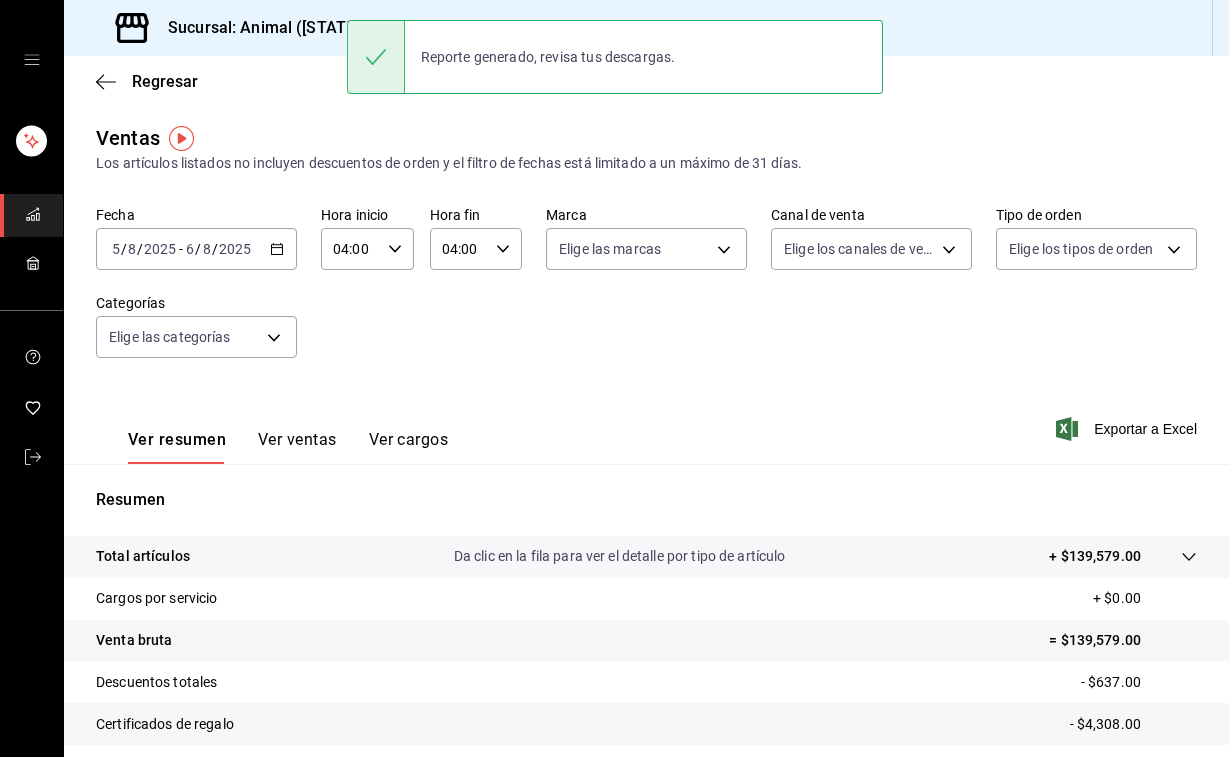 click on "Sucursal: Animal ([STATE])" at bounding box center [258, 28] 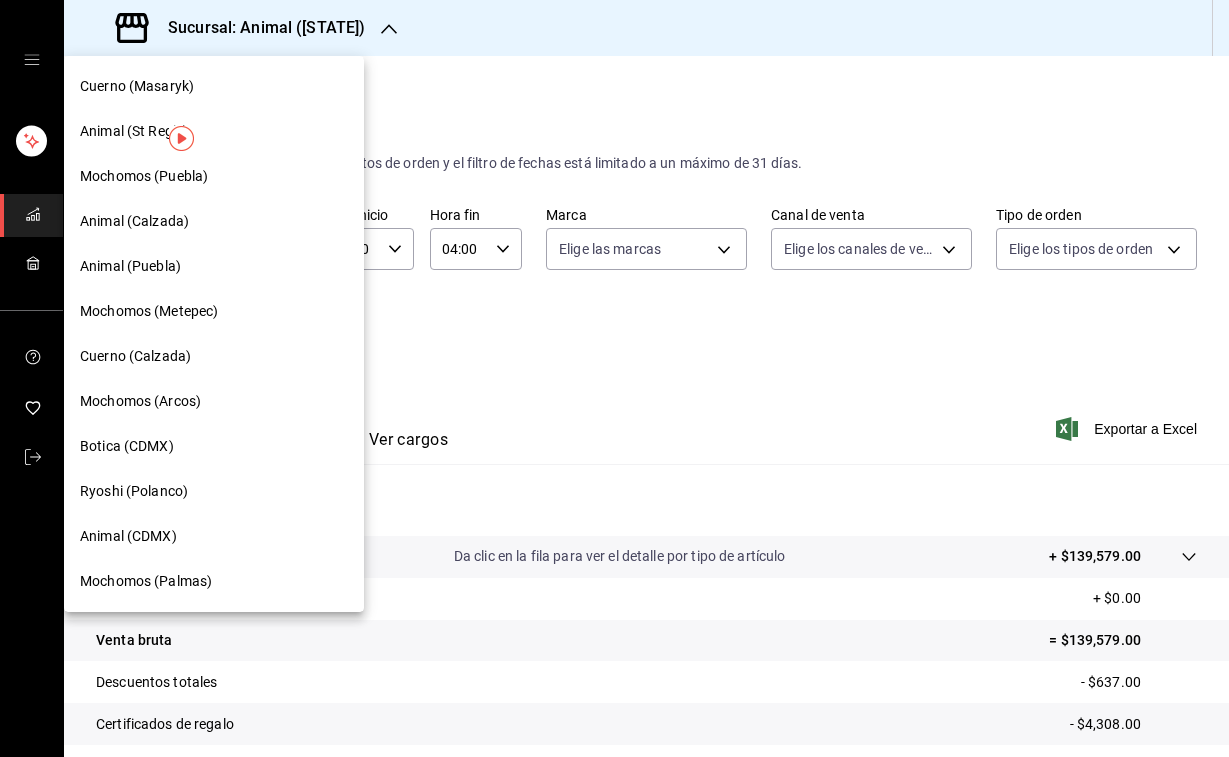 click on "Mochomos (Palmas)" at bounding box center [214, 581] 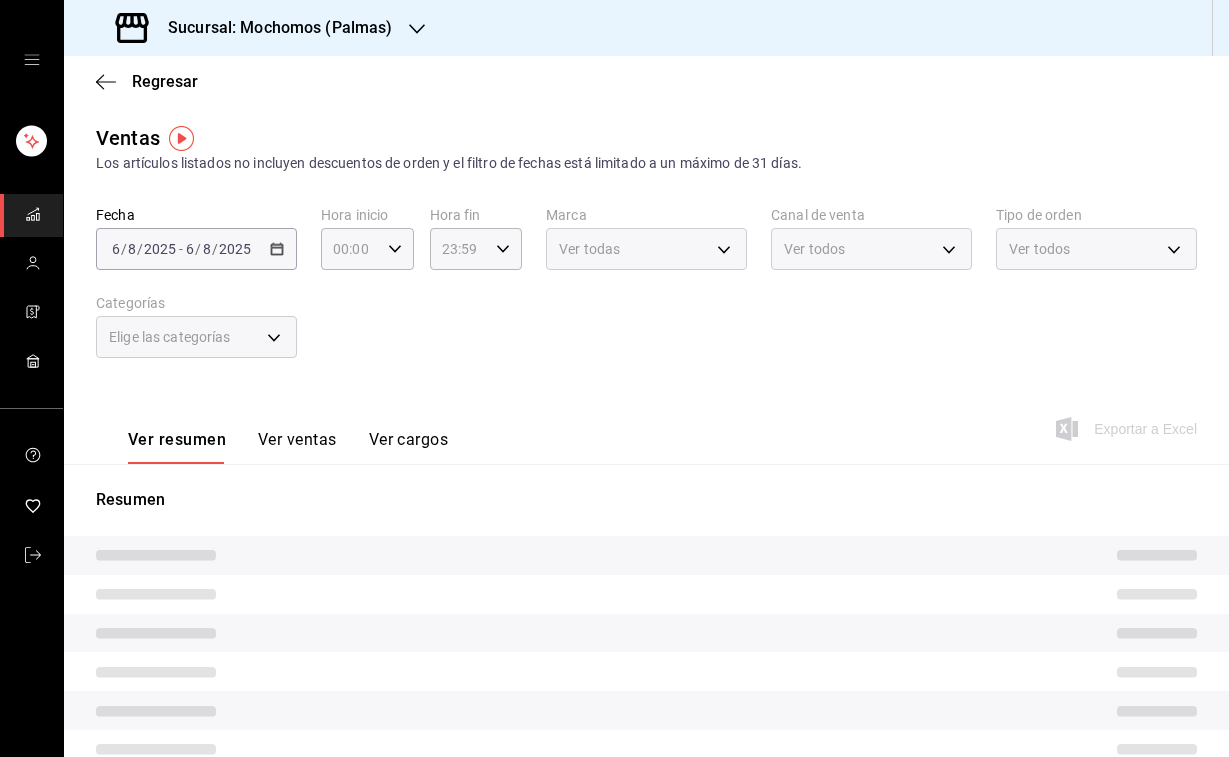 type on "04:00" 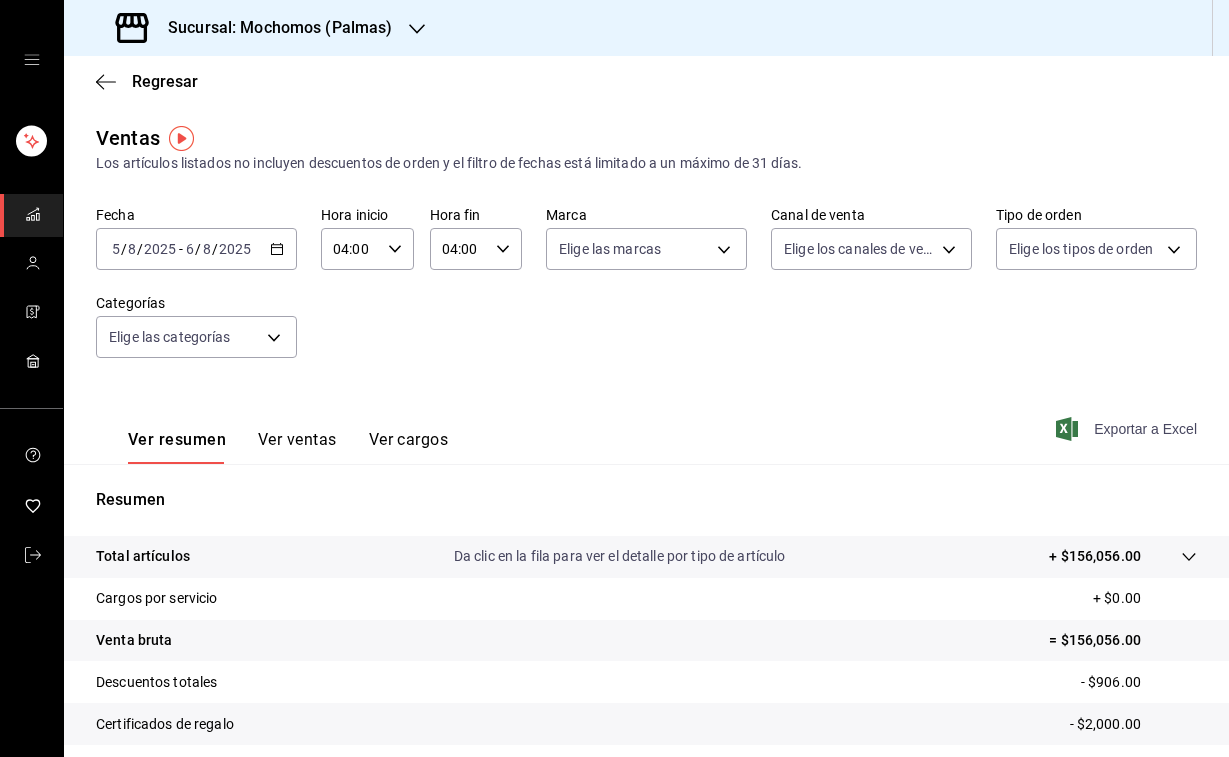 click 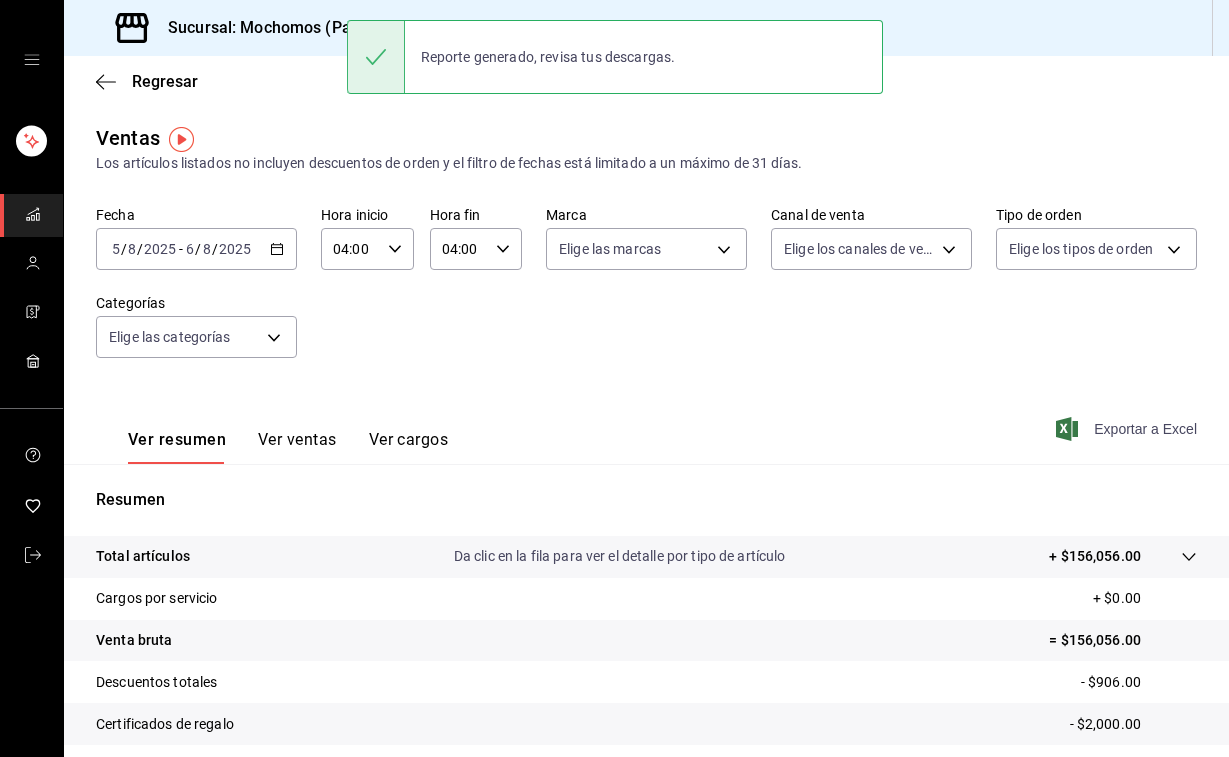 scroll, scrollTop: 0, scrollLeft: 0, axis: both 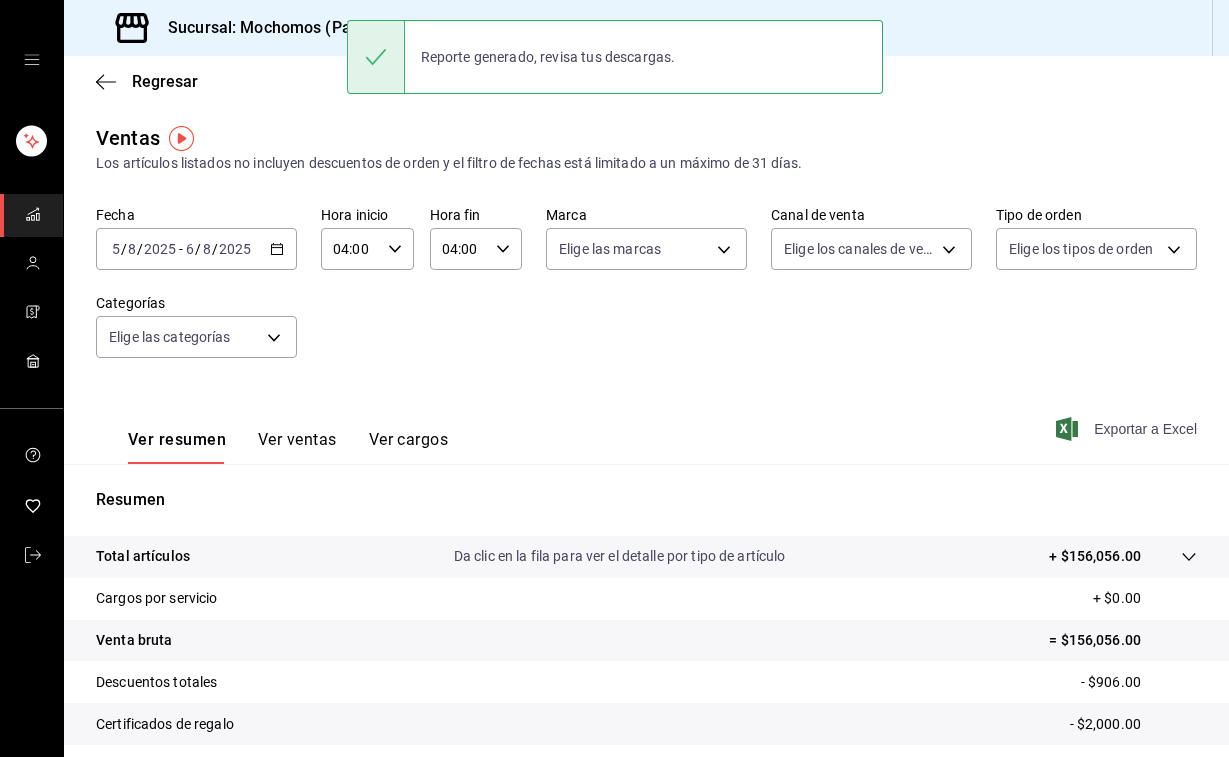 click on "Sucursal: Mochomos (Palmas)" at bounding box center [272, 28] 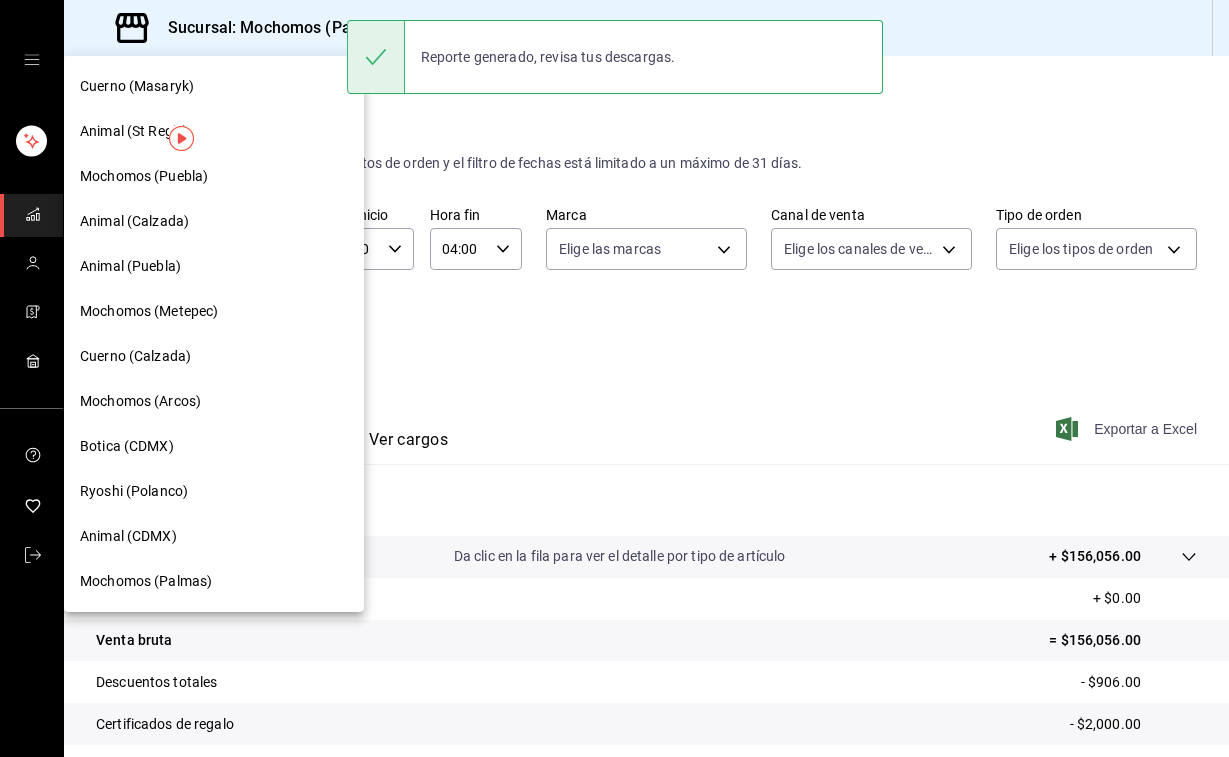 click on "Mochomos (Metepec)" at bounding box center (149, 311) 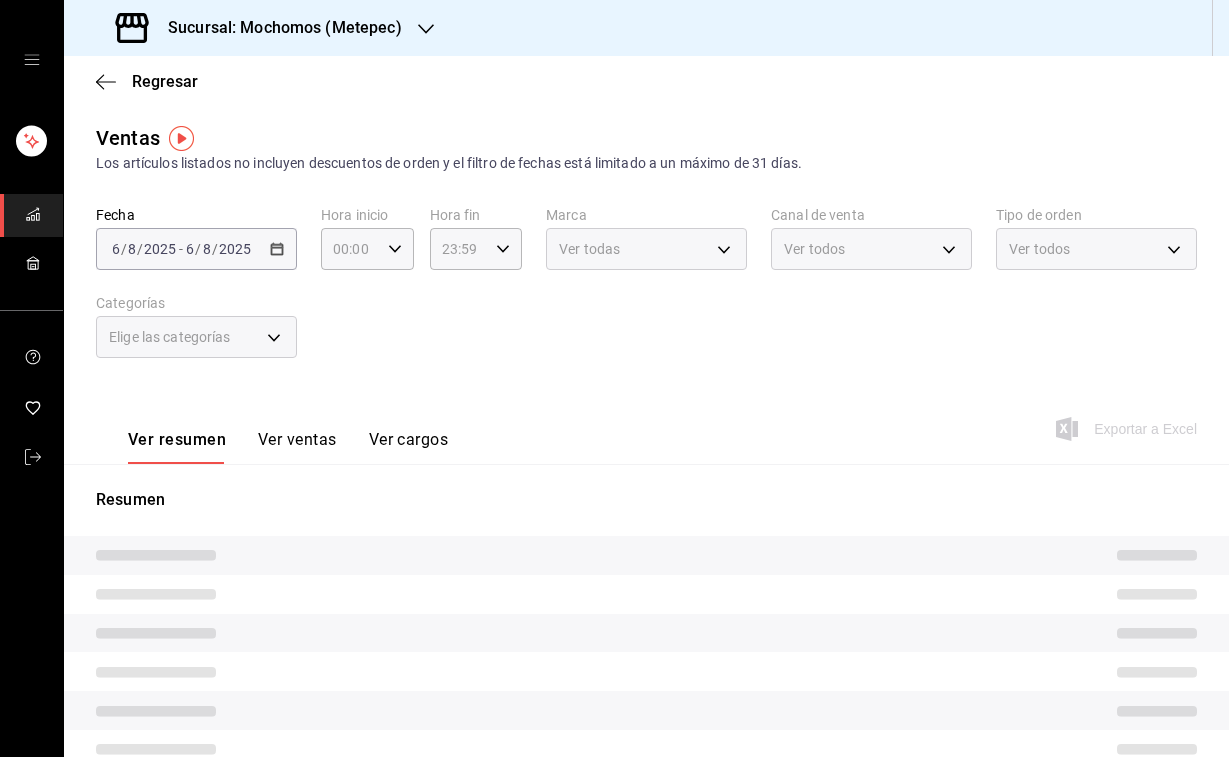 type on "04:00" 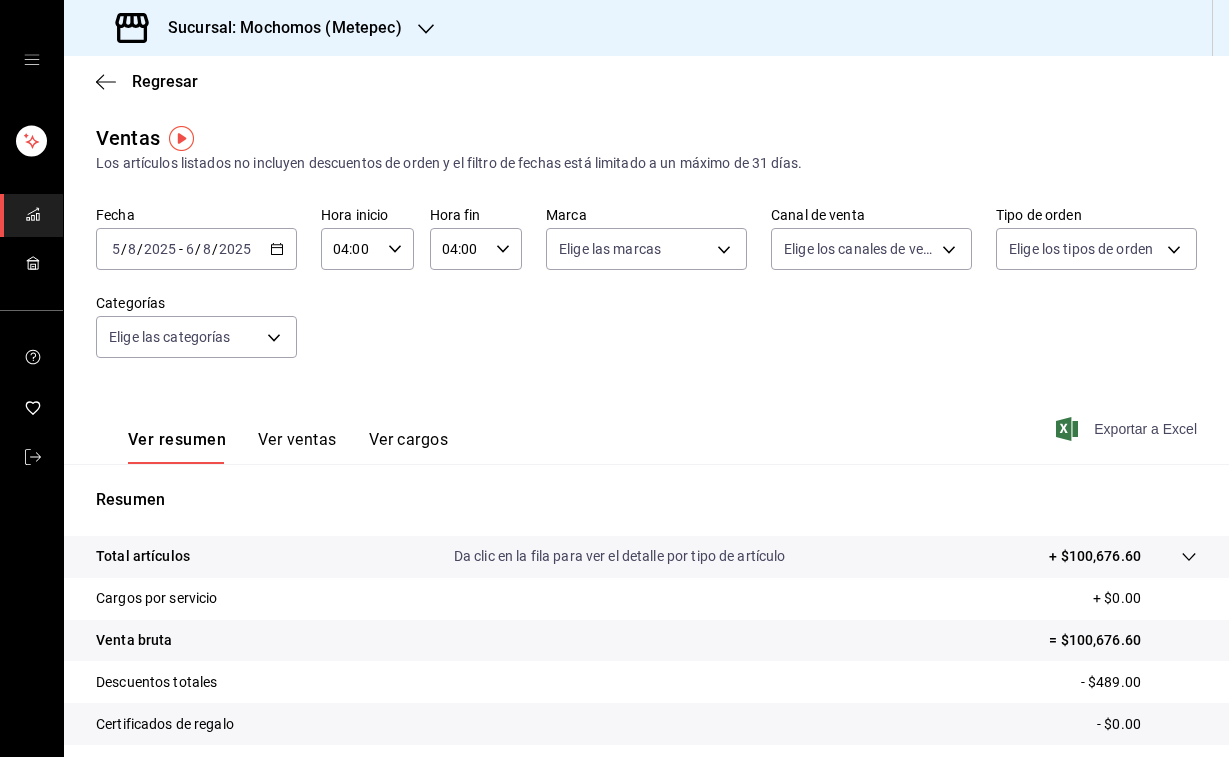 click 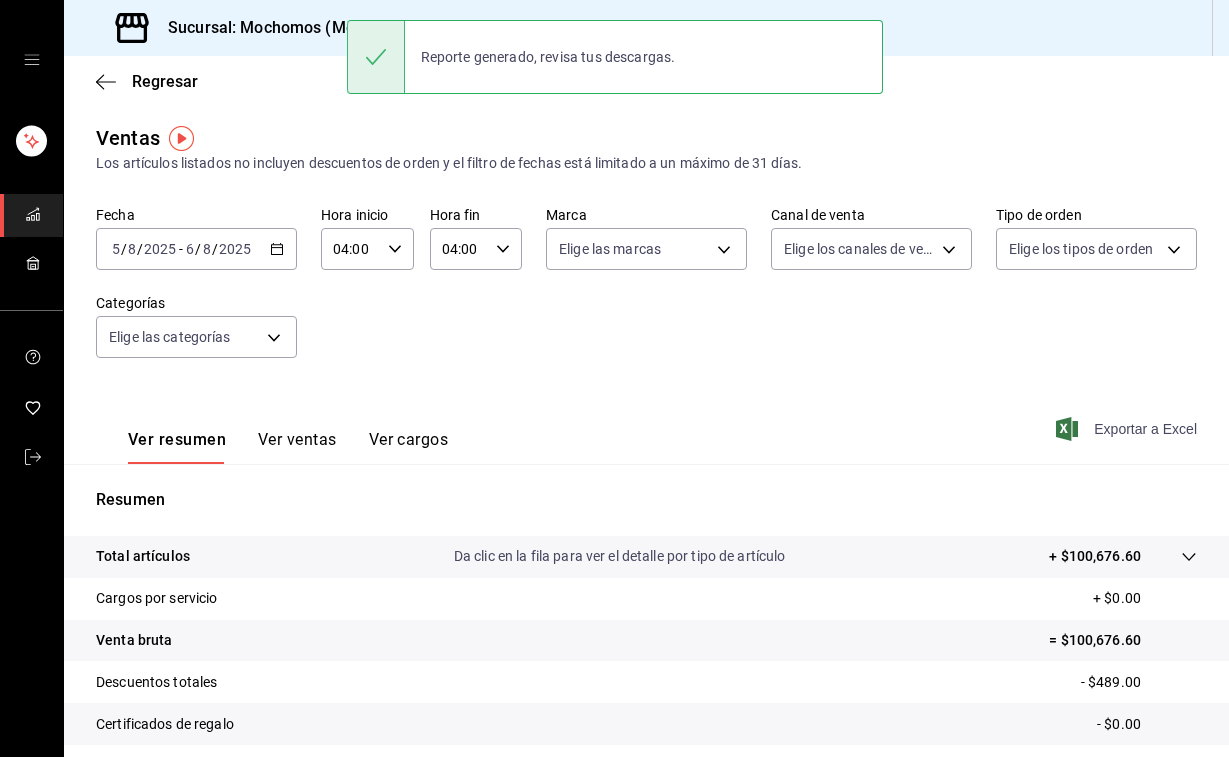 click on "Sucursal: Mochomos (Metepec)" at bounding box center [261, 28] 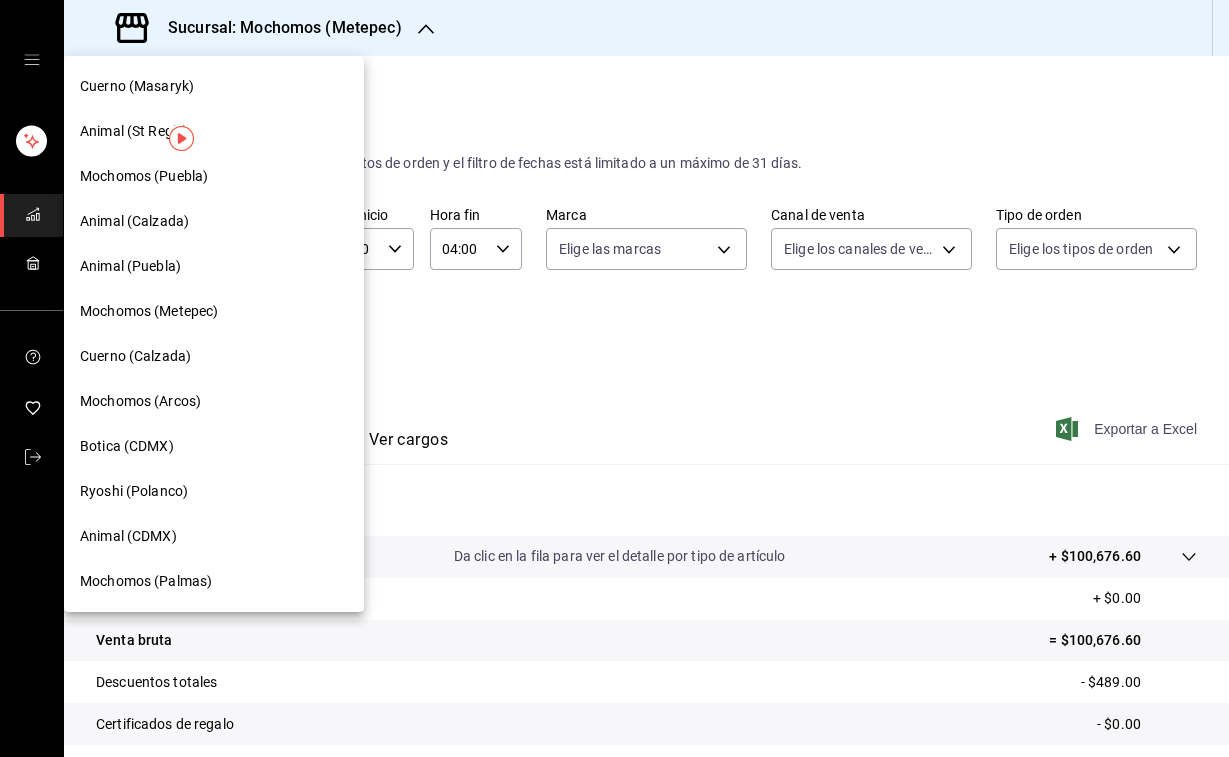 click on "Mochomos (Puebla)" at bounding box center [144, 176] 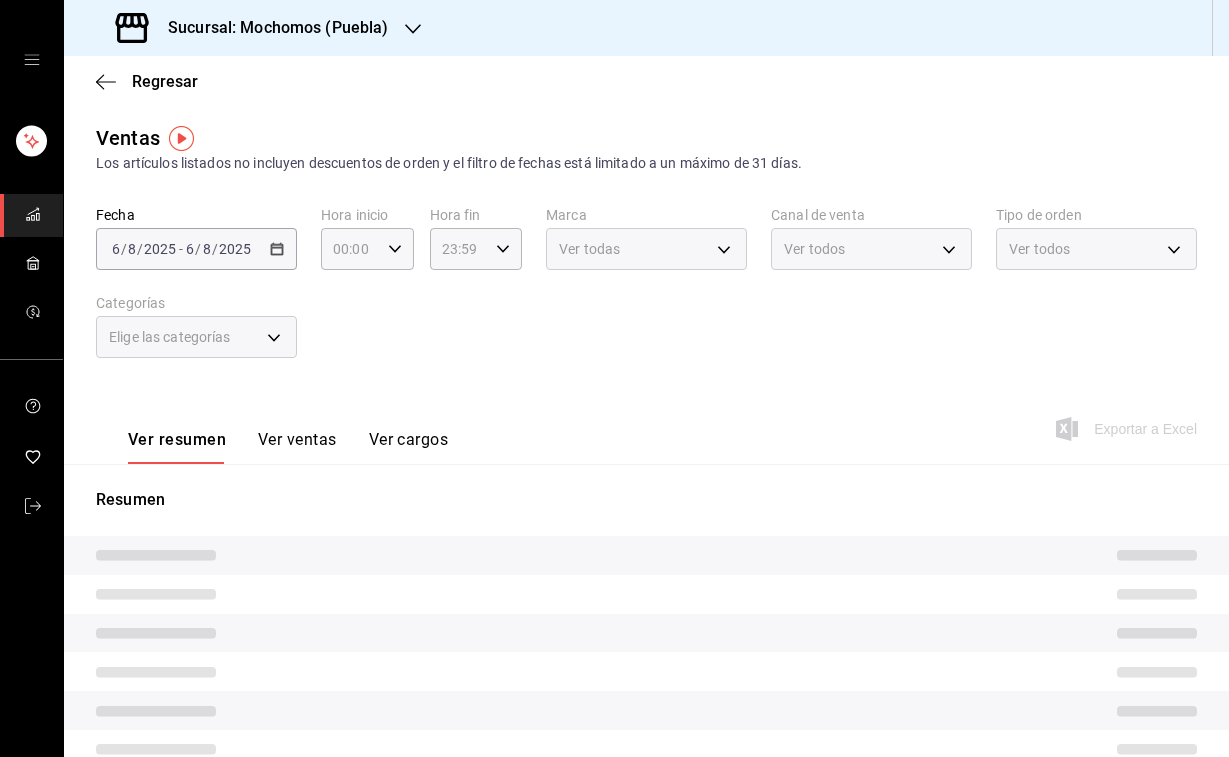 type on "04:00" 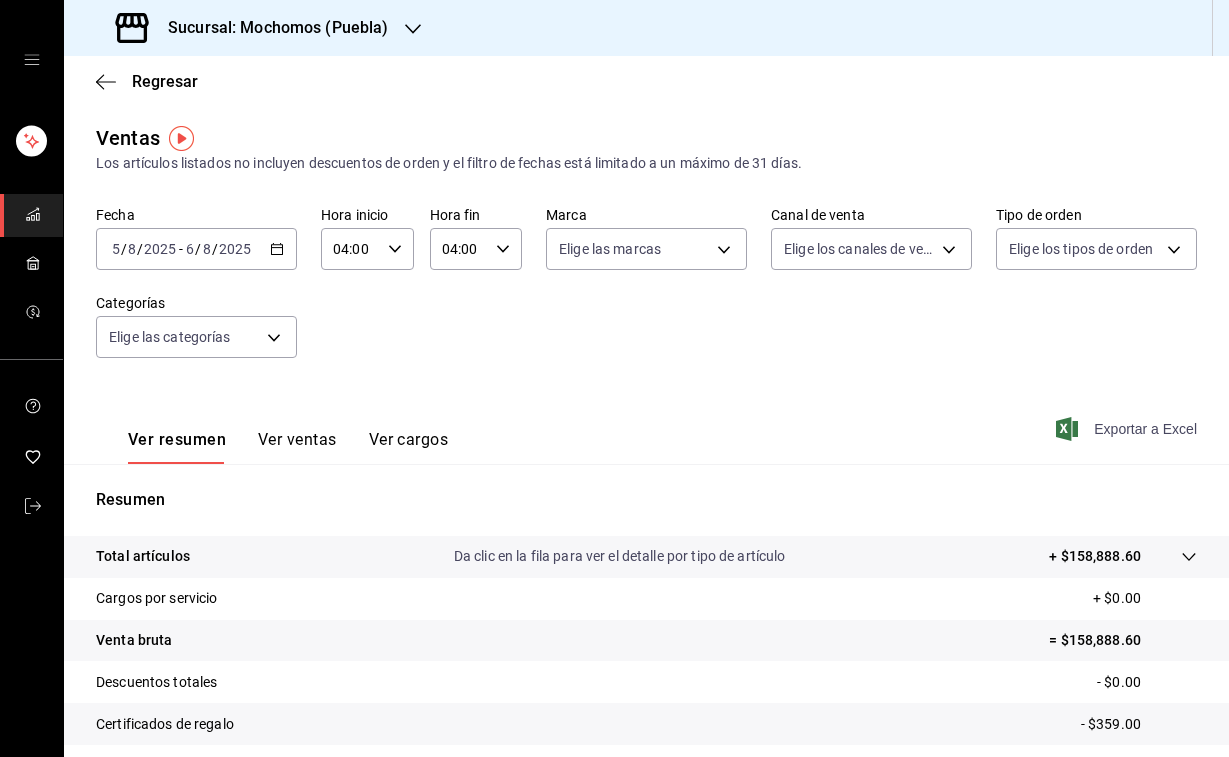 click 